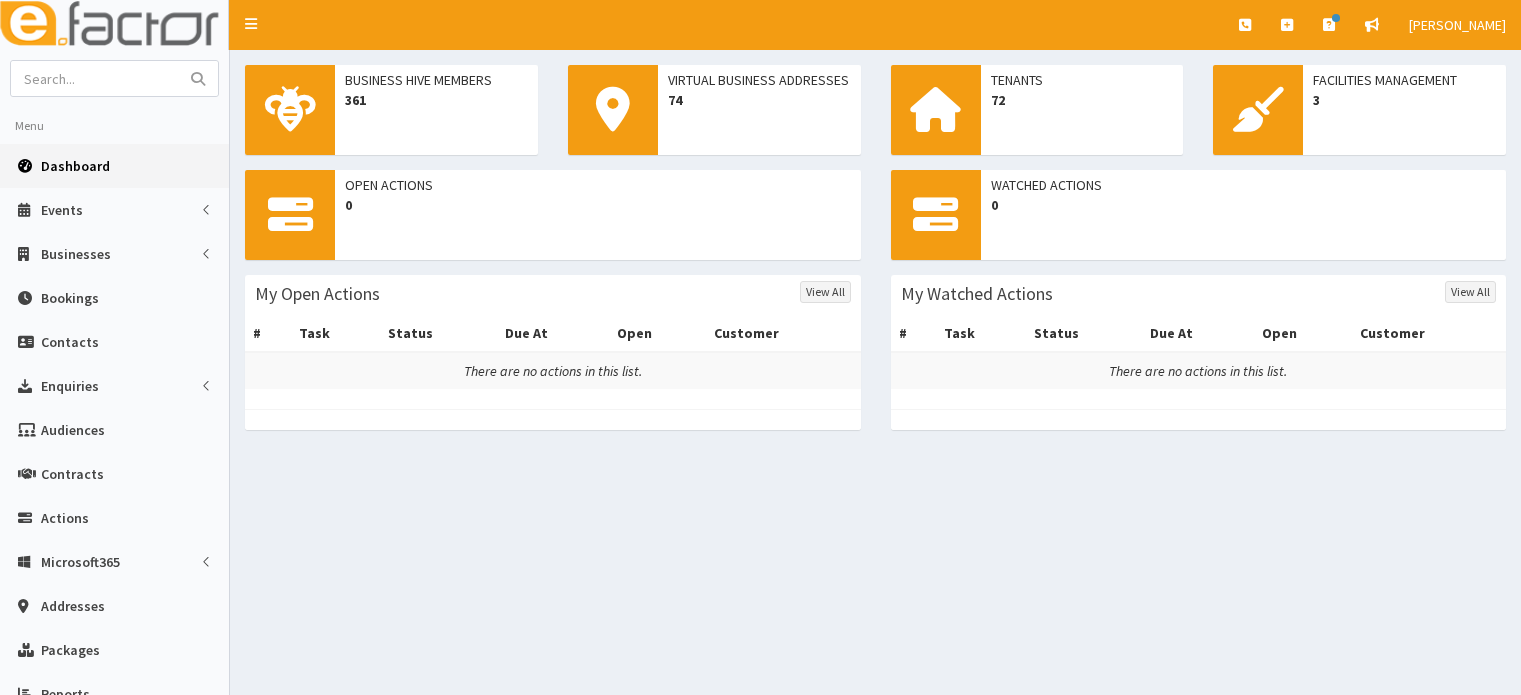 scroll, scrollTop: 0, scrollLeft: 0, axis: both 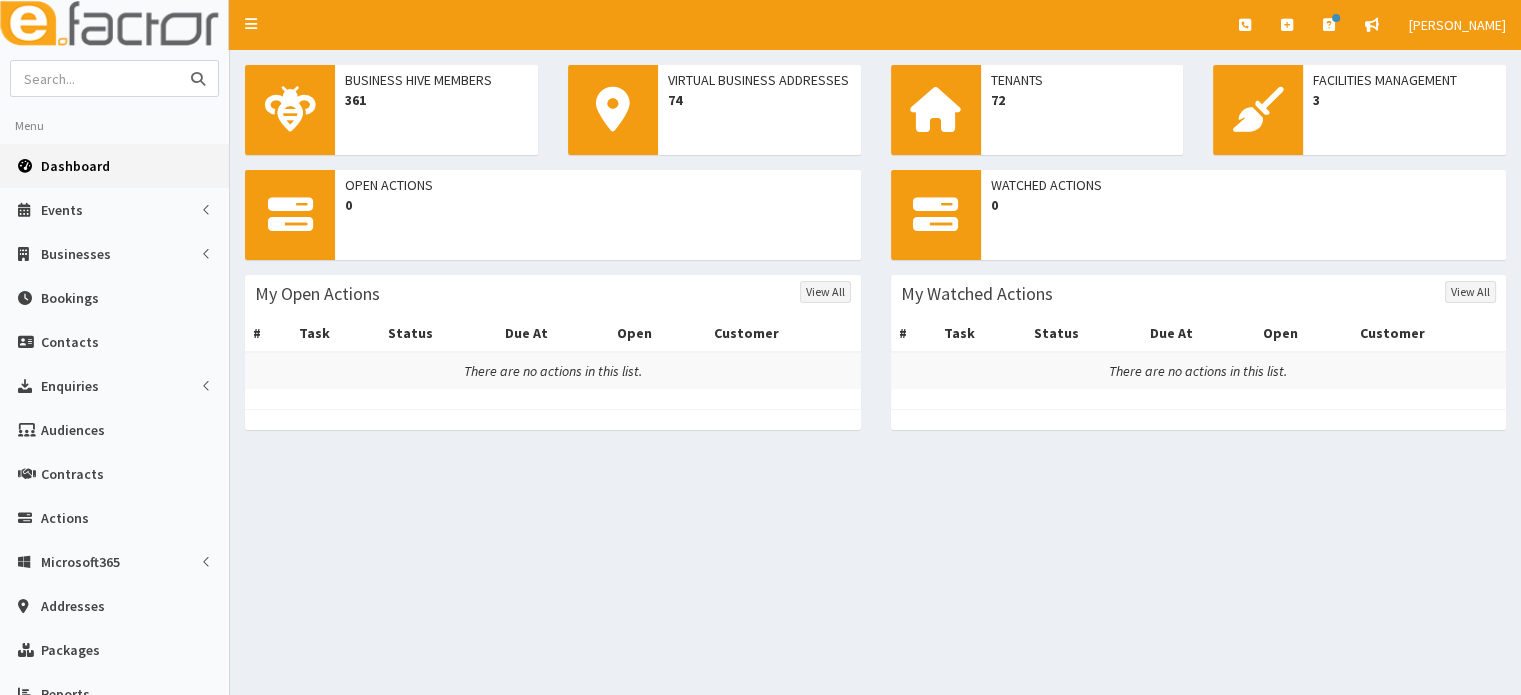 click at bounding box center (95, 78) 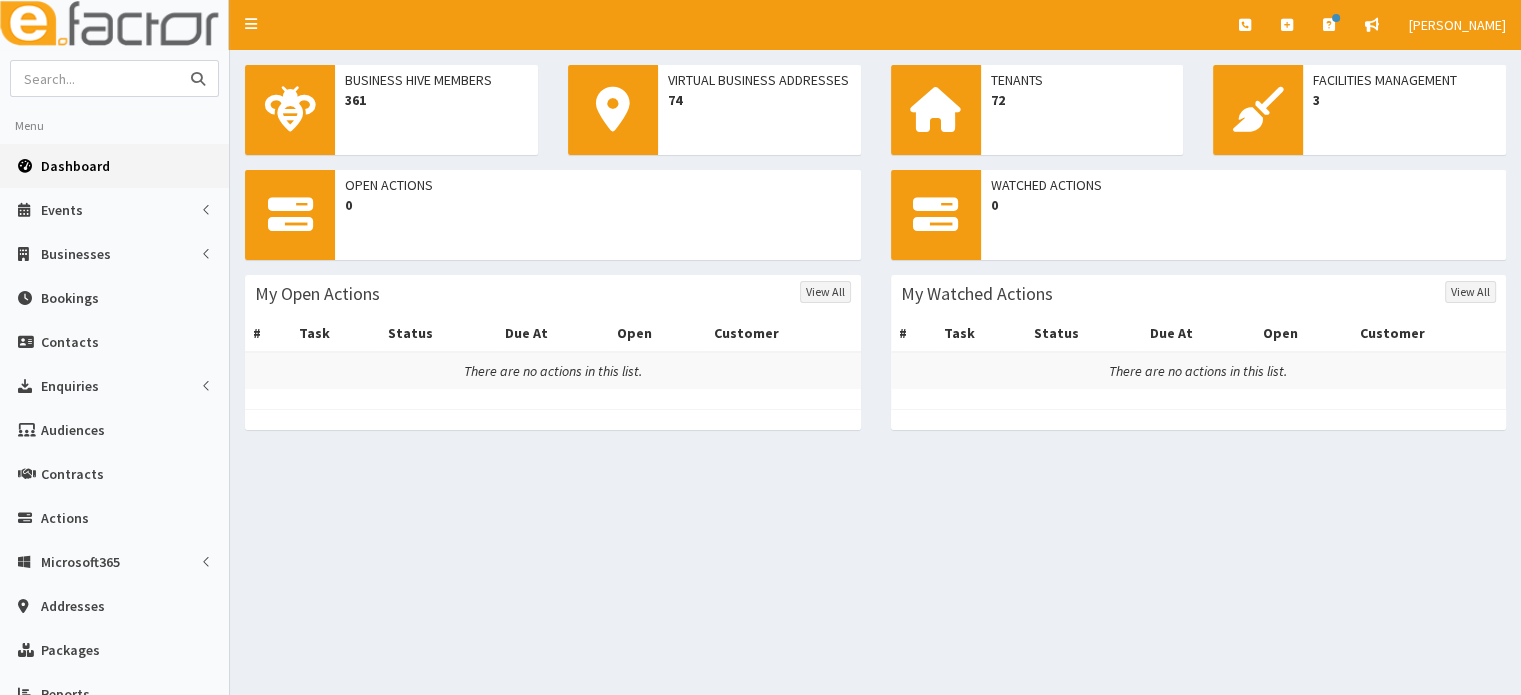 click at bounding box center (95, 78) 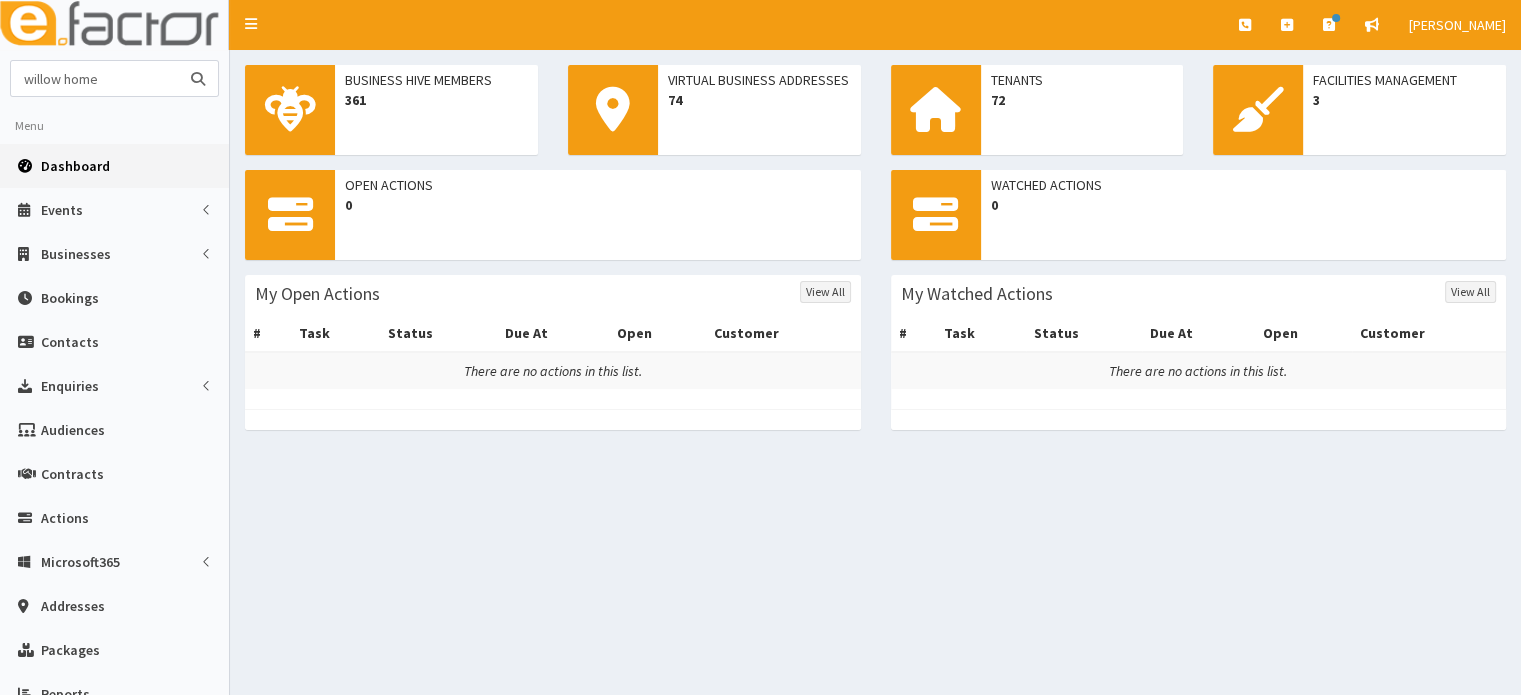 type on "willow home" 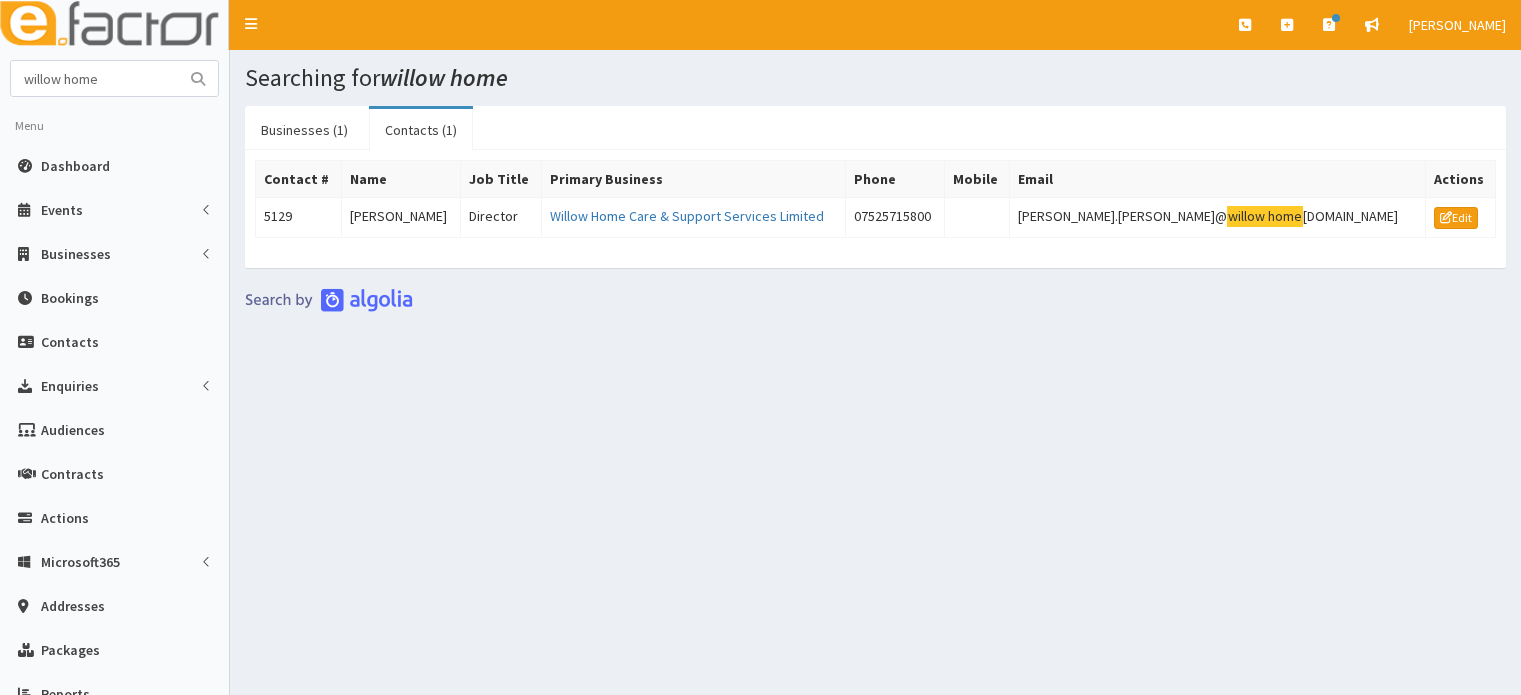 scroll, scrollTop: 0, scrollLeft: 0, axis: both 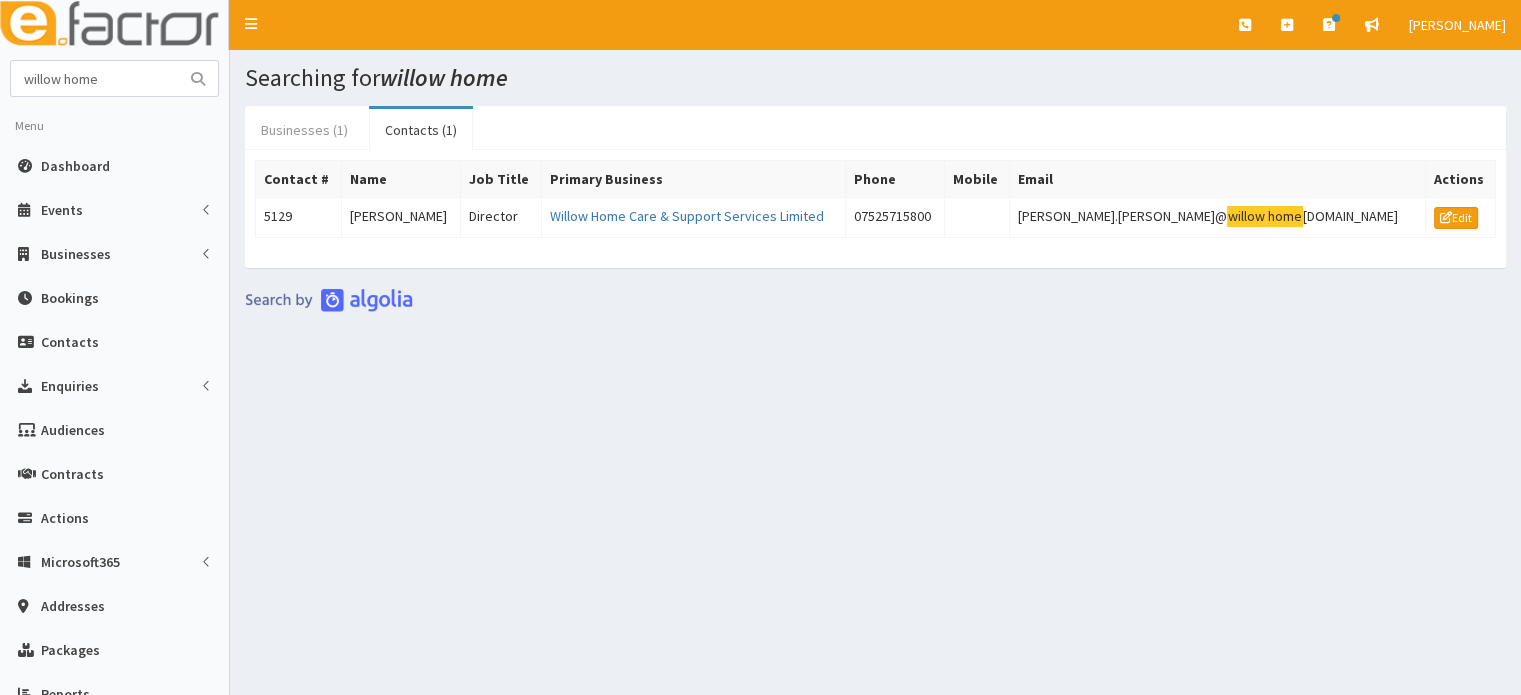 click on "Businesses (1)" at bounding box center [304, 130] 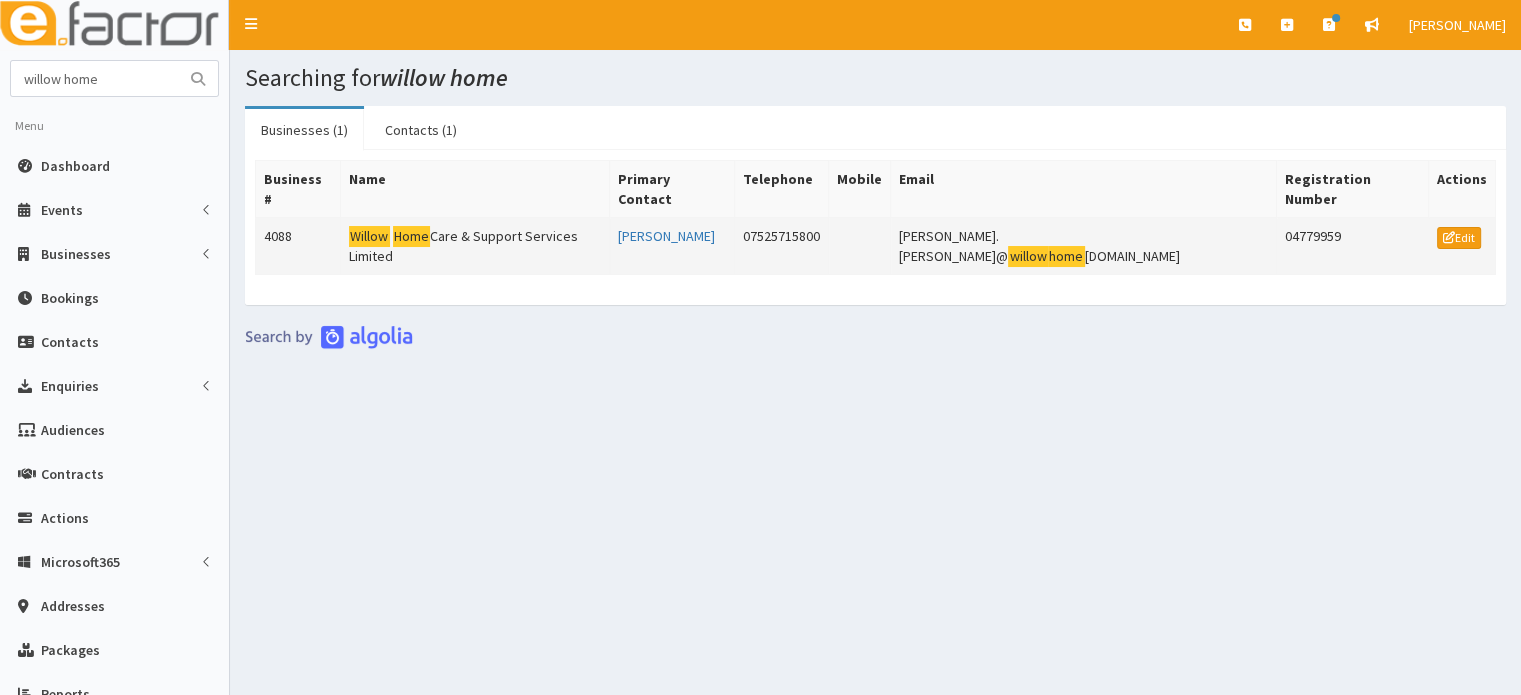 click on "Home" 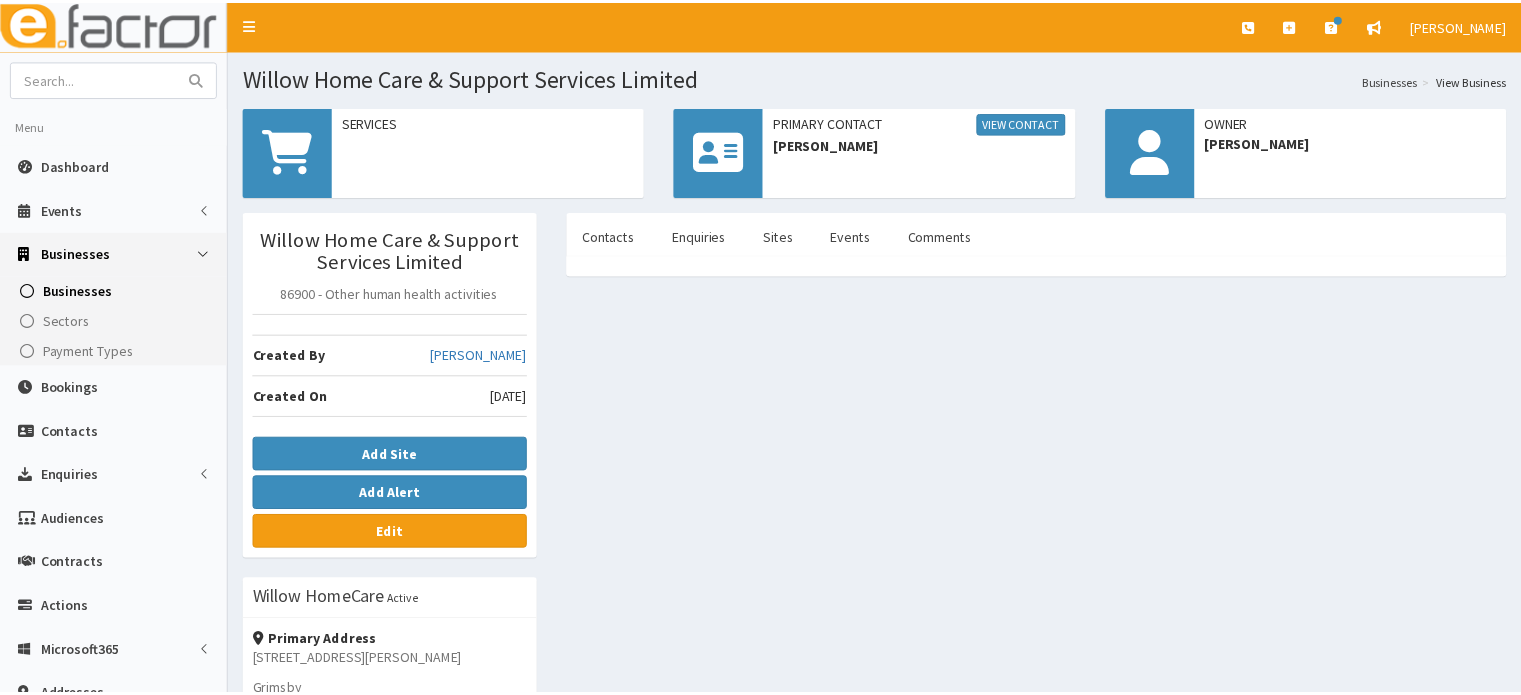 scroll, scrollTop: 0, scrollLeft: 0, axis: both 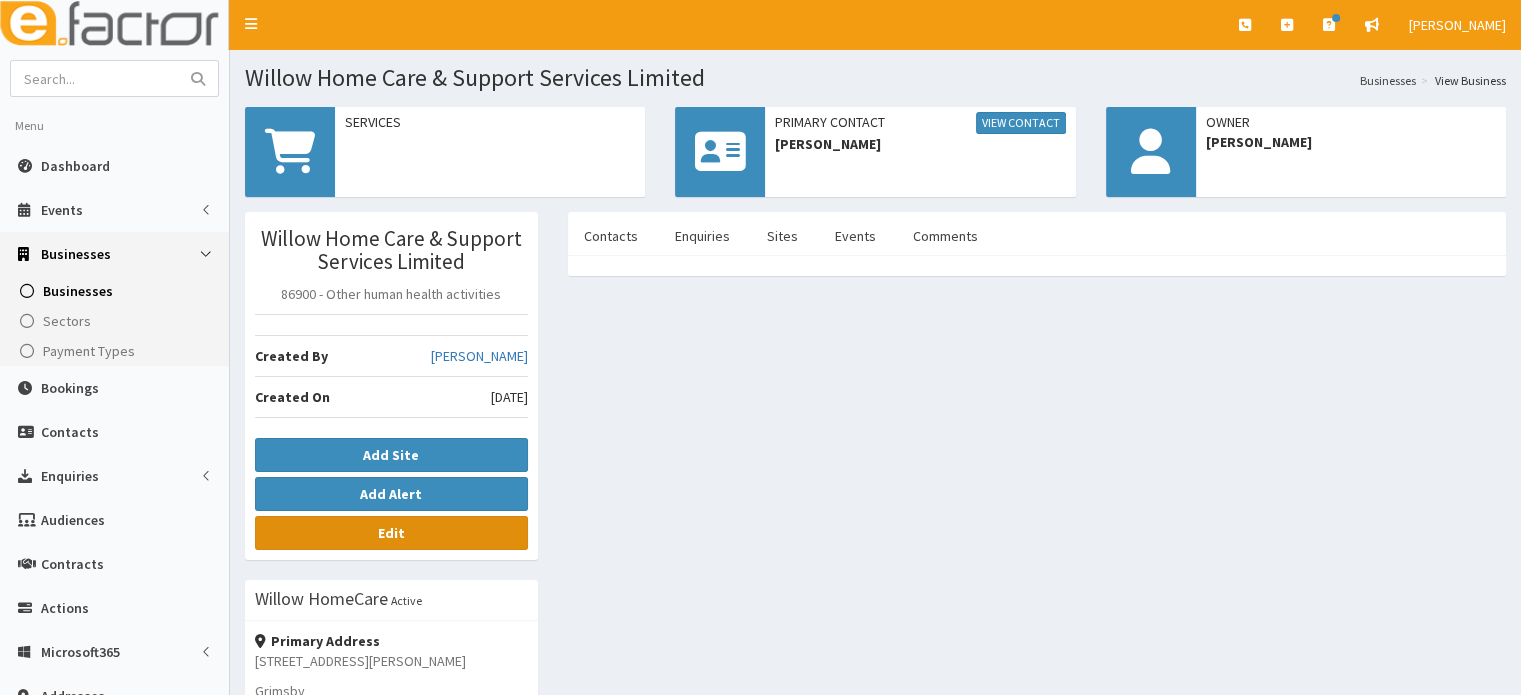 click on "Edit" at bounding box center [391, 533] 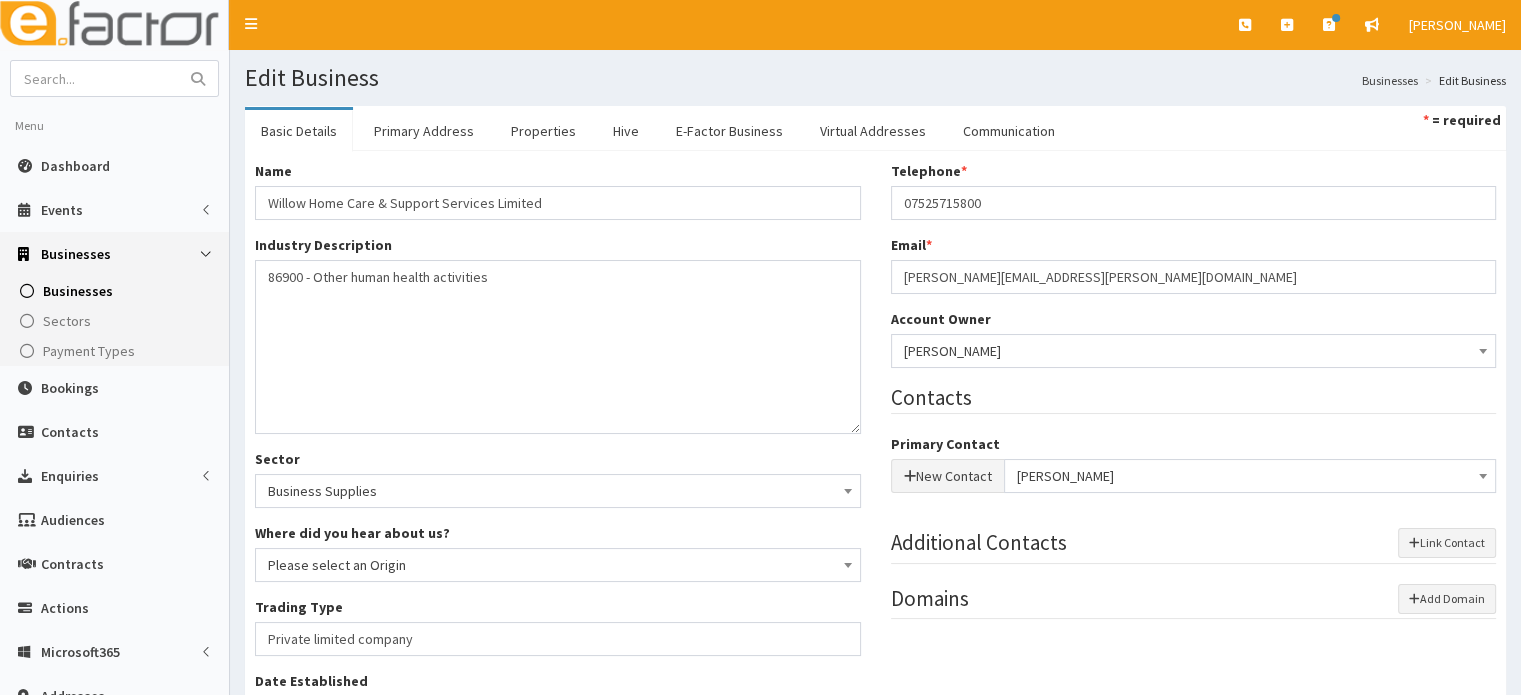 scroll, scrollTop: 0, scrollLeft: 0, axis: both 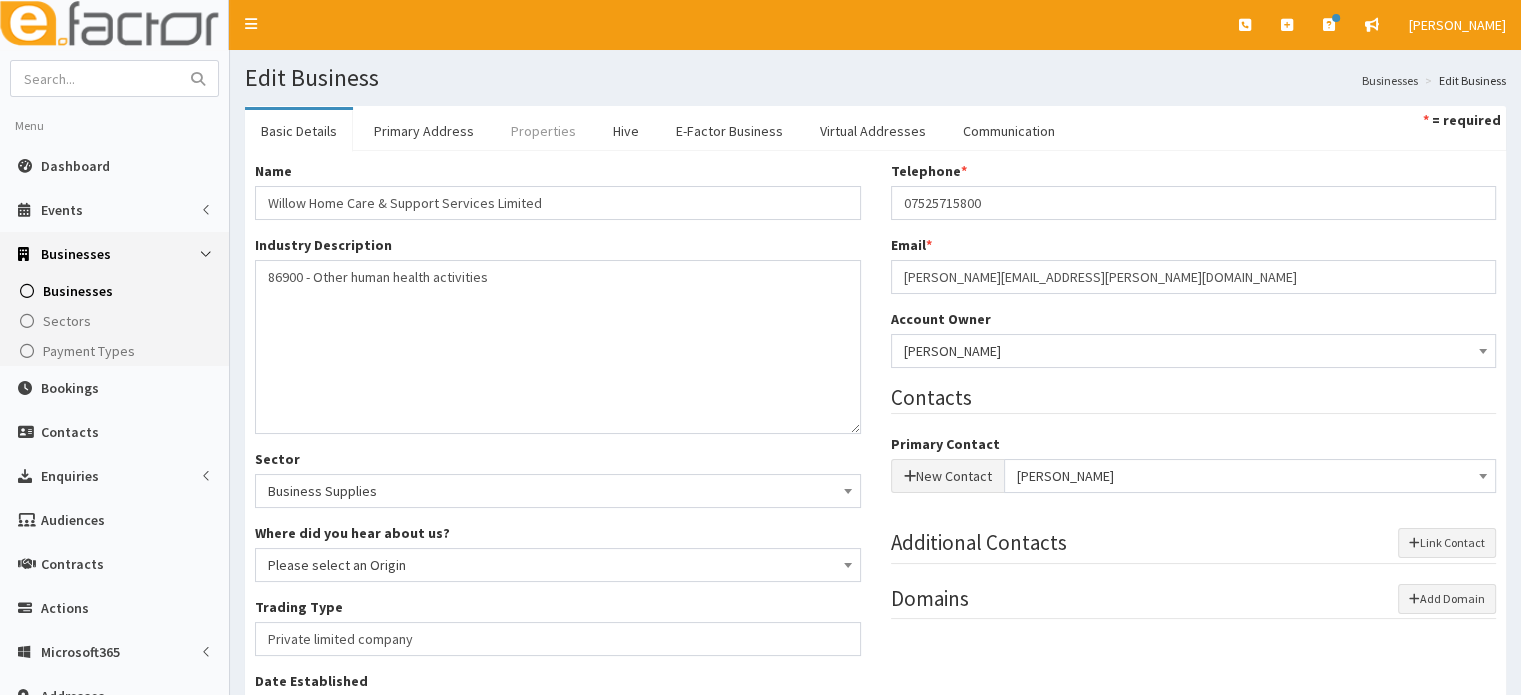 click on "Properties" at bounding box center [543, 131] 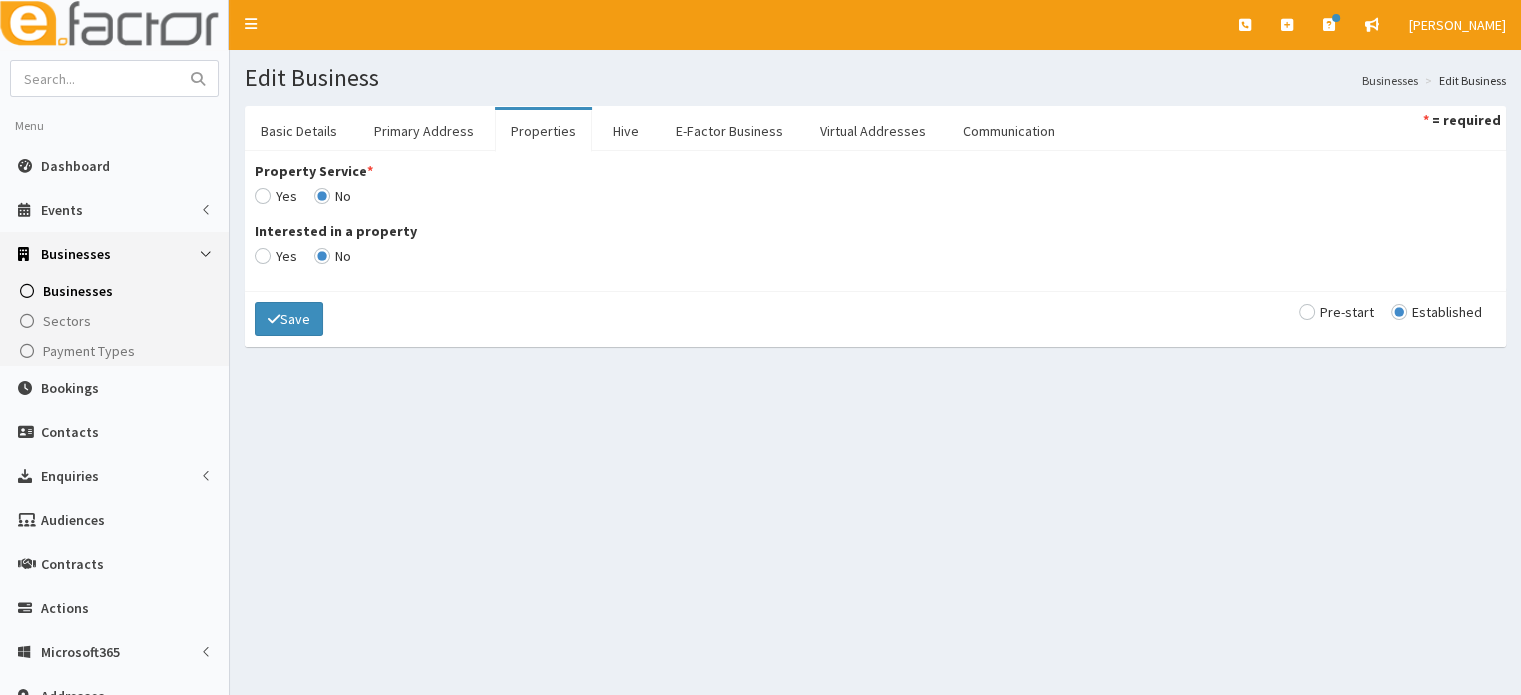 click on "Property Service  *" at bounding box center (276, 196) 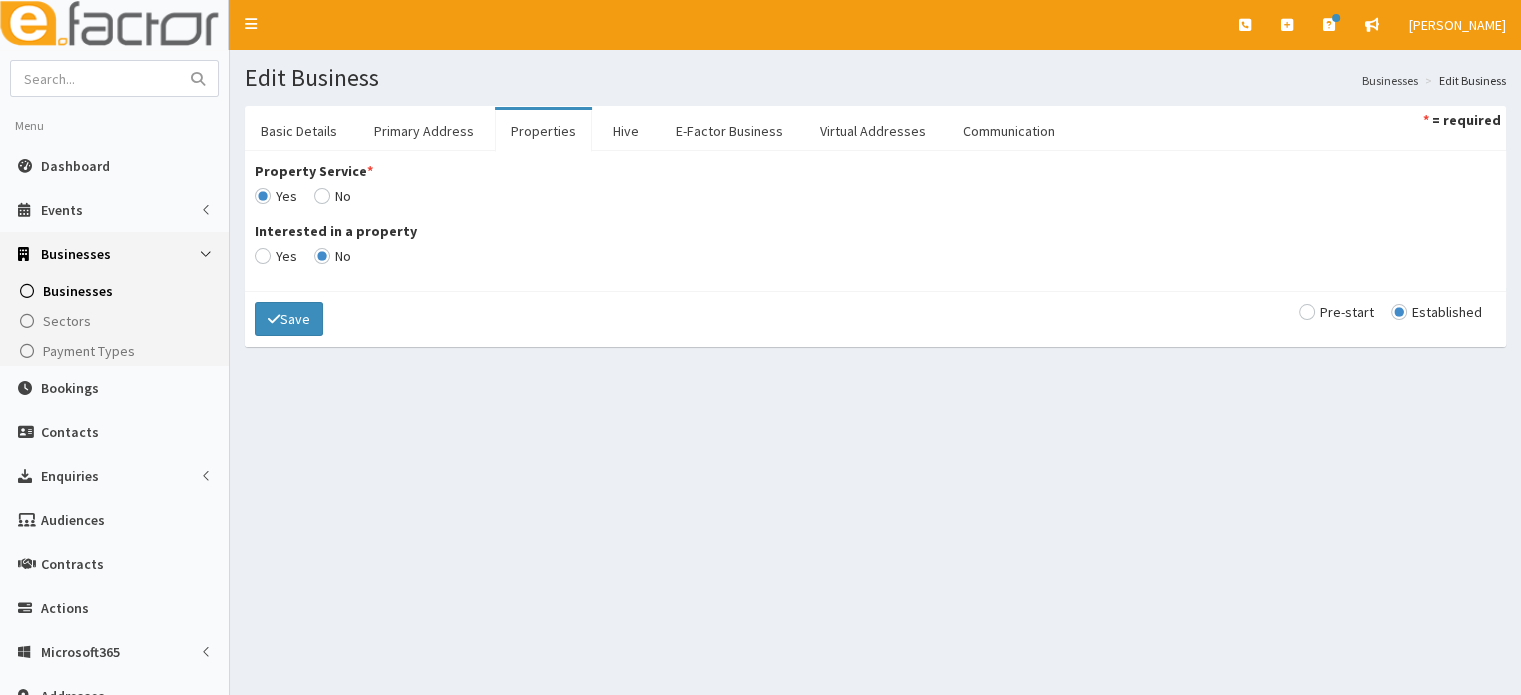 radio on "false" 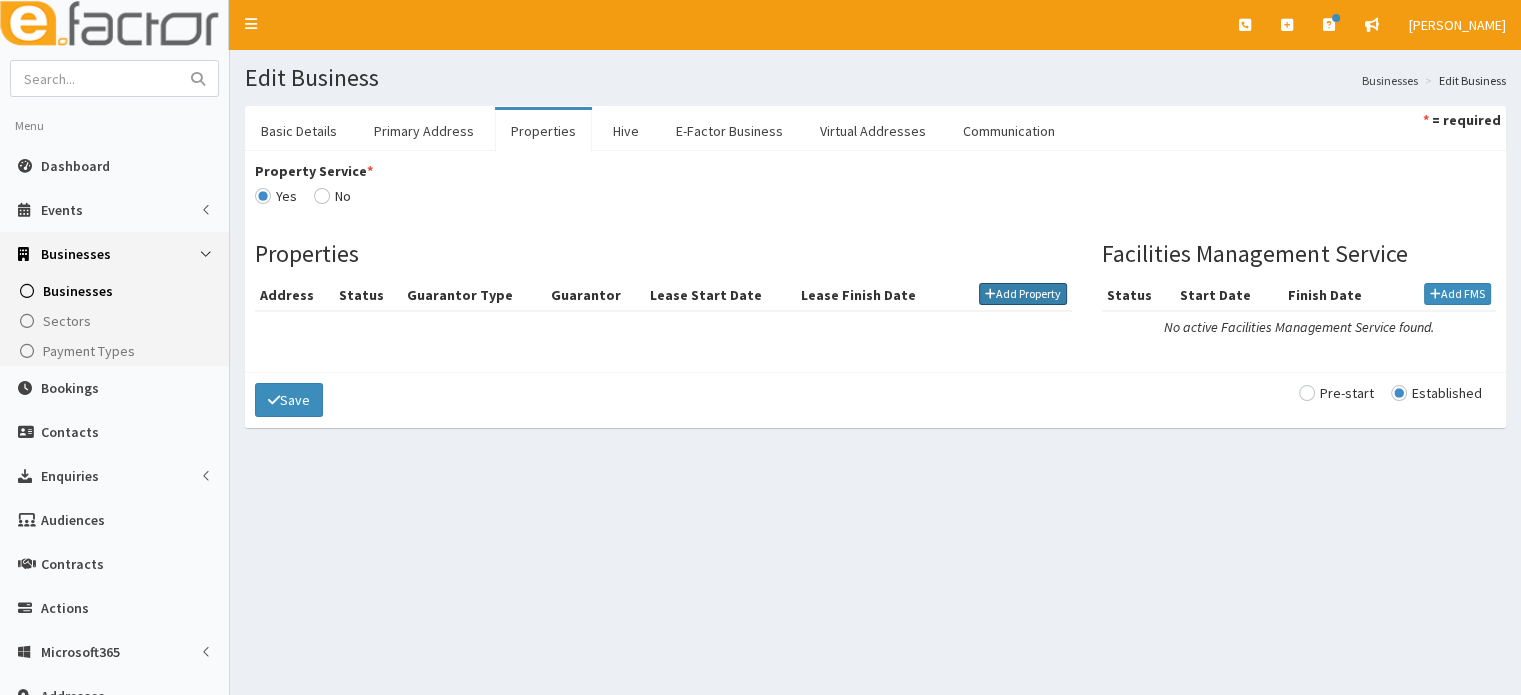 click on "Add Property" at bounding box center [1023, 294] 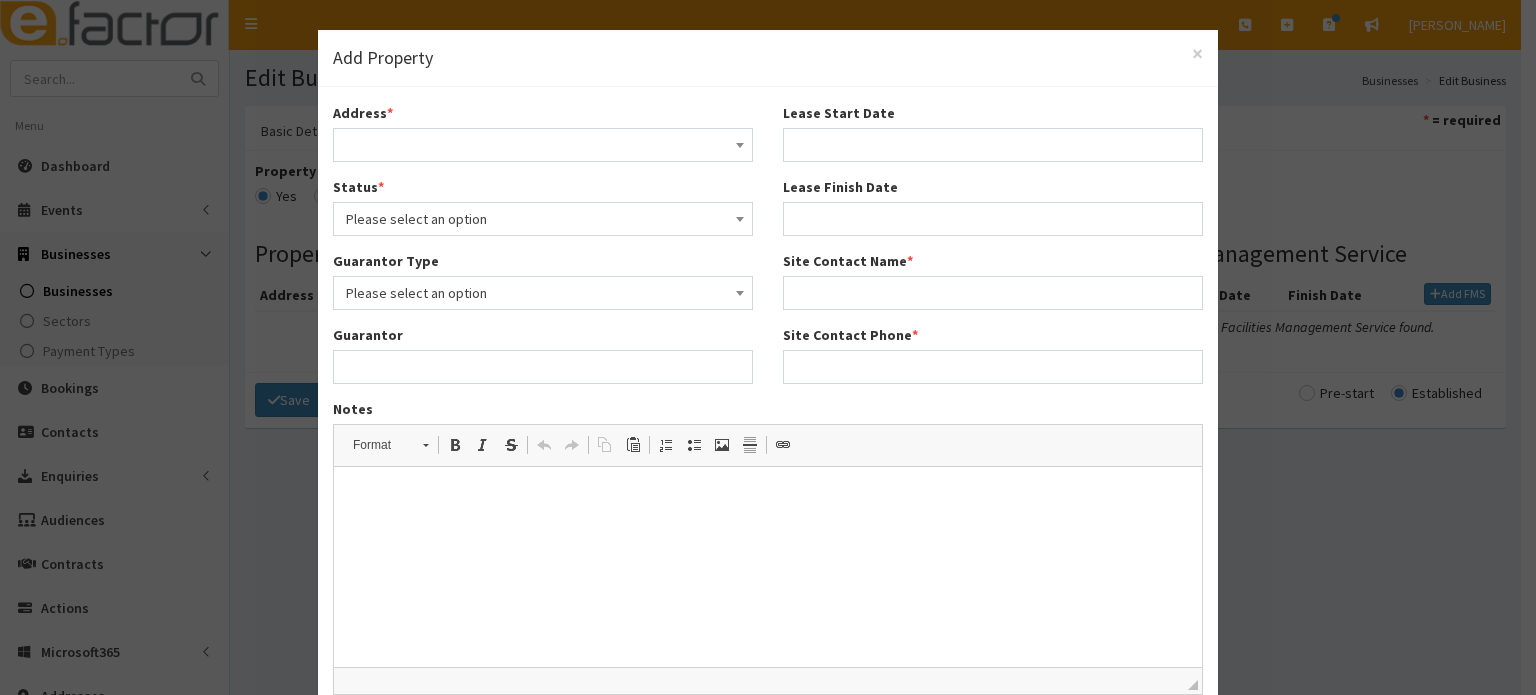 click at bounding box center [543, 145] 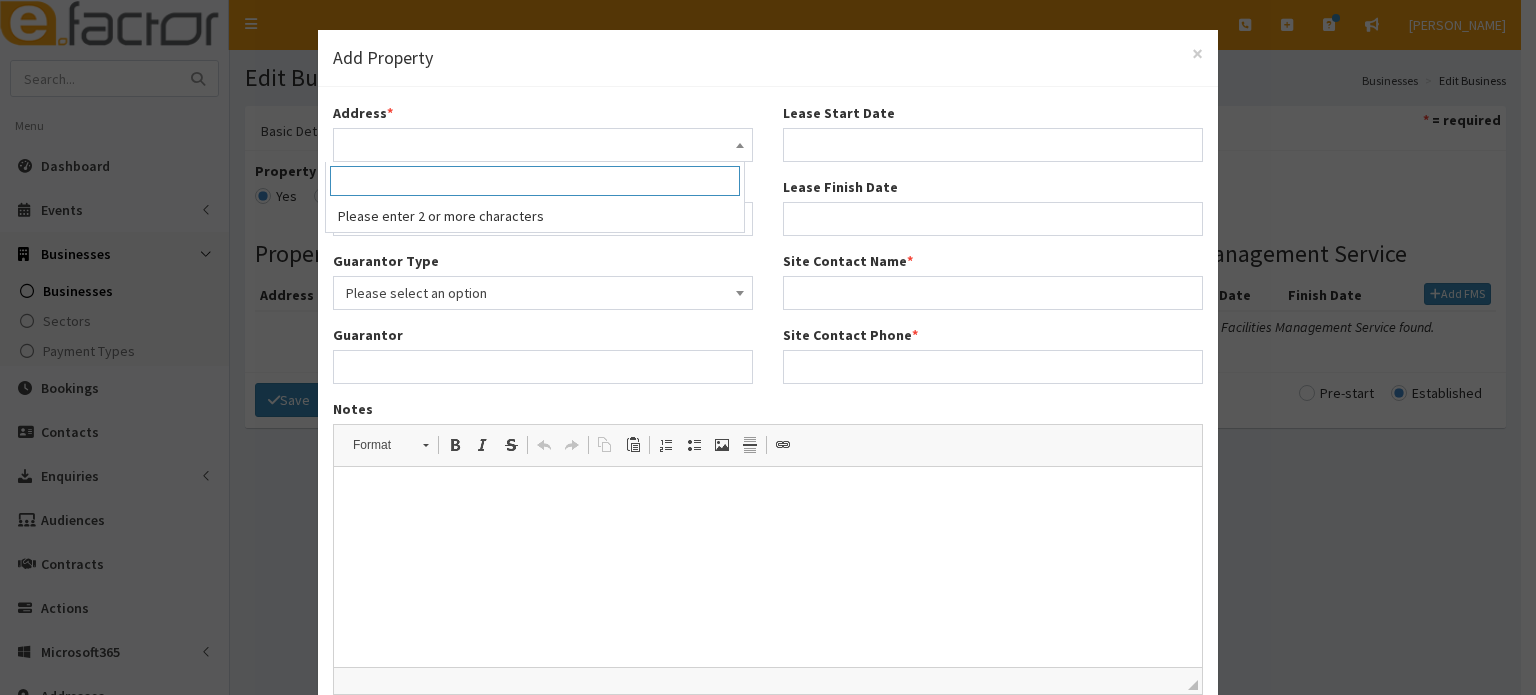 click at bounding box center [535, 181] 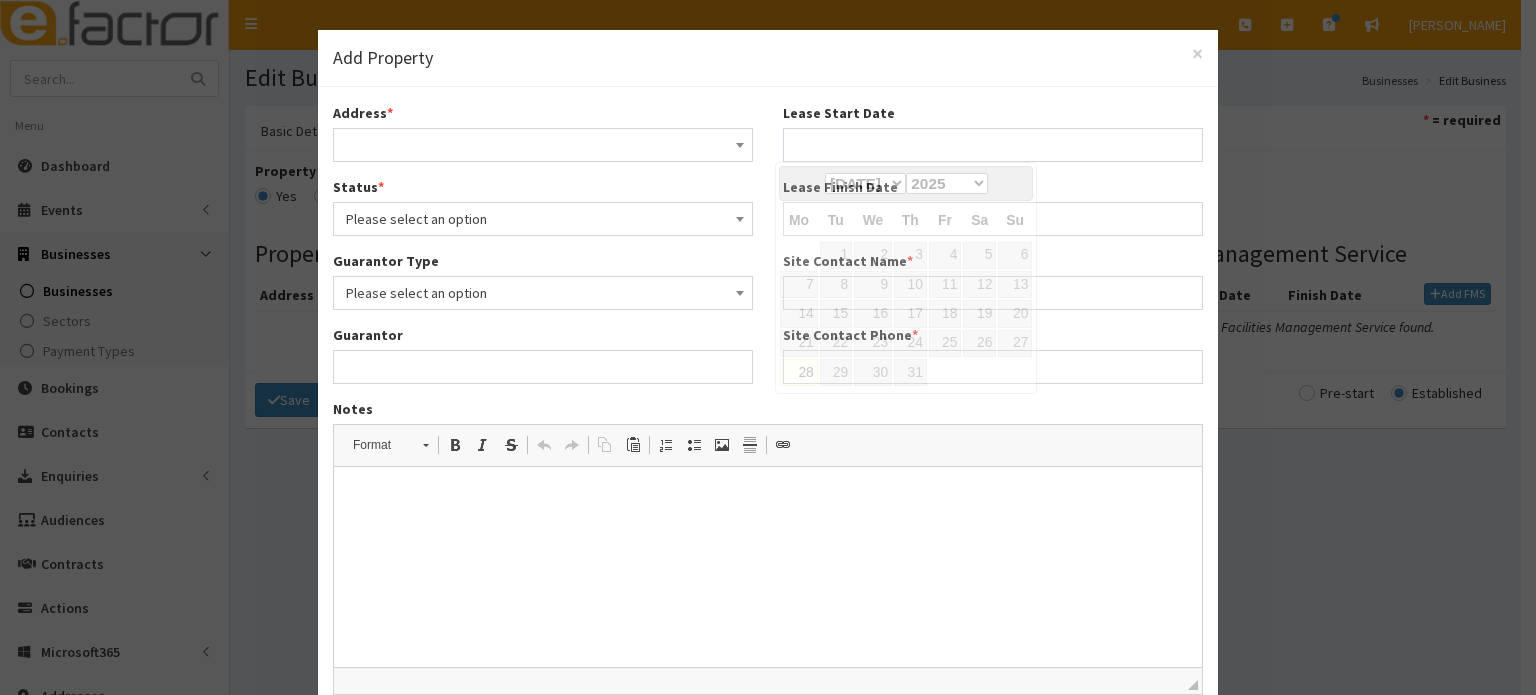 click on "Lease Start Date" at bounding box center (993, 145) 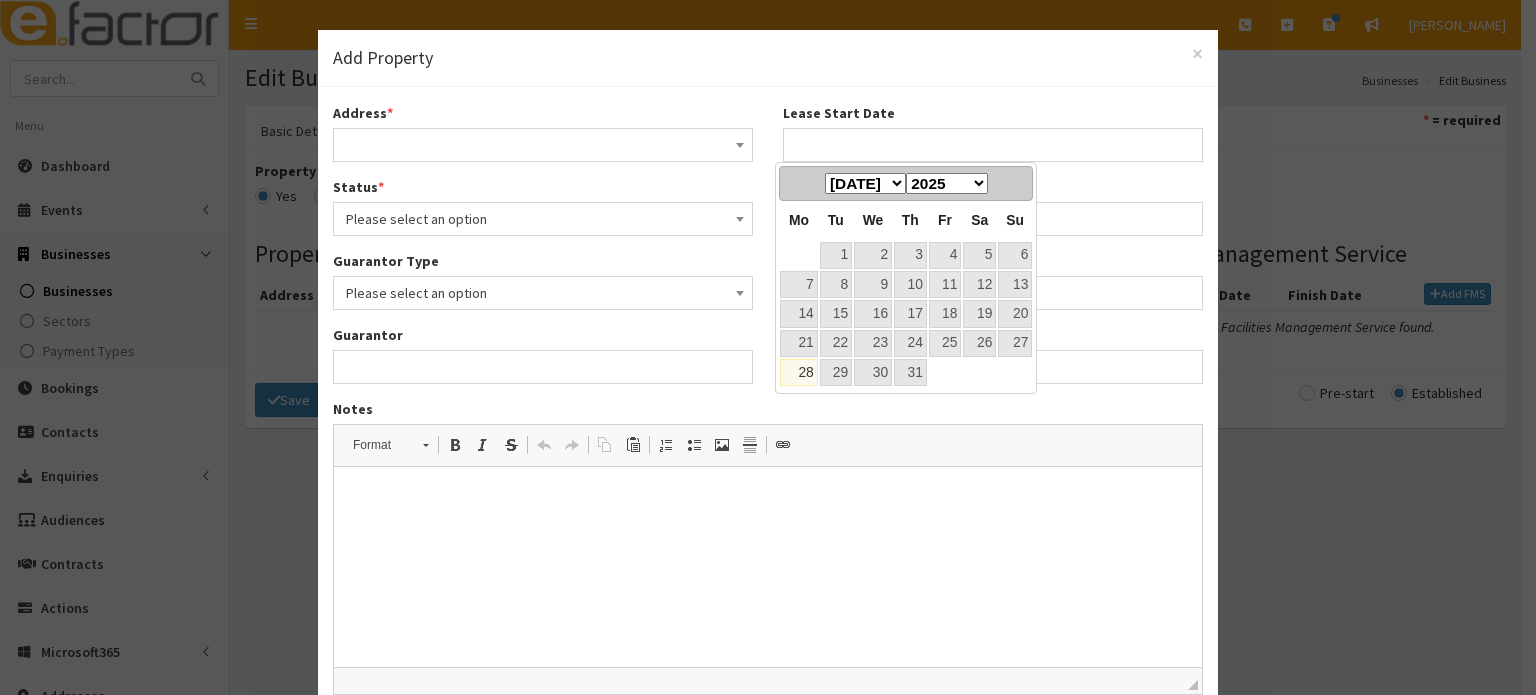 click at bounding box center (543, 145) 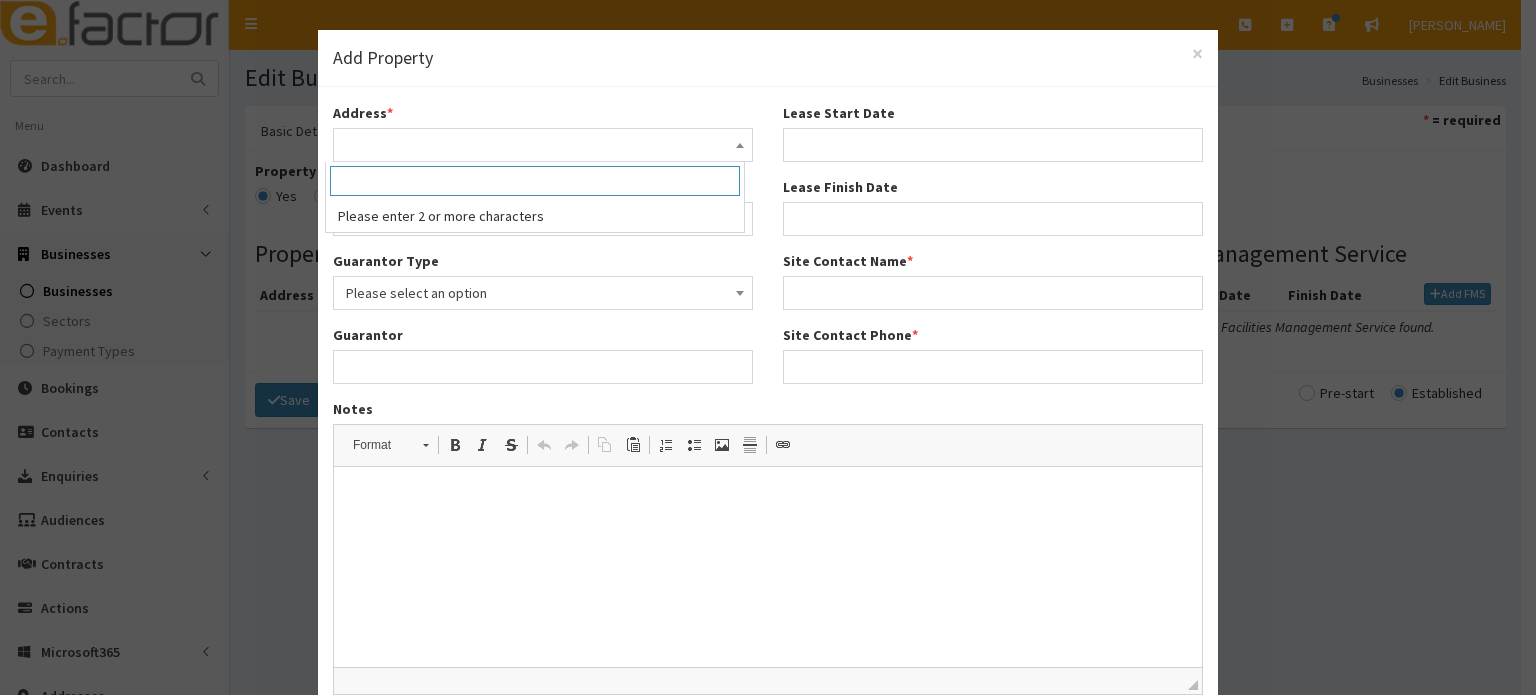 click at bounding box center (535, 181) 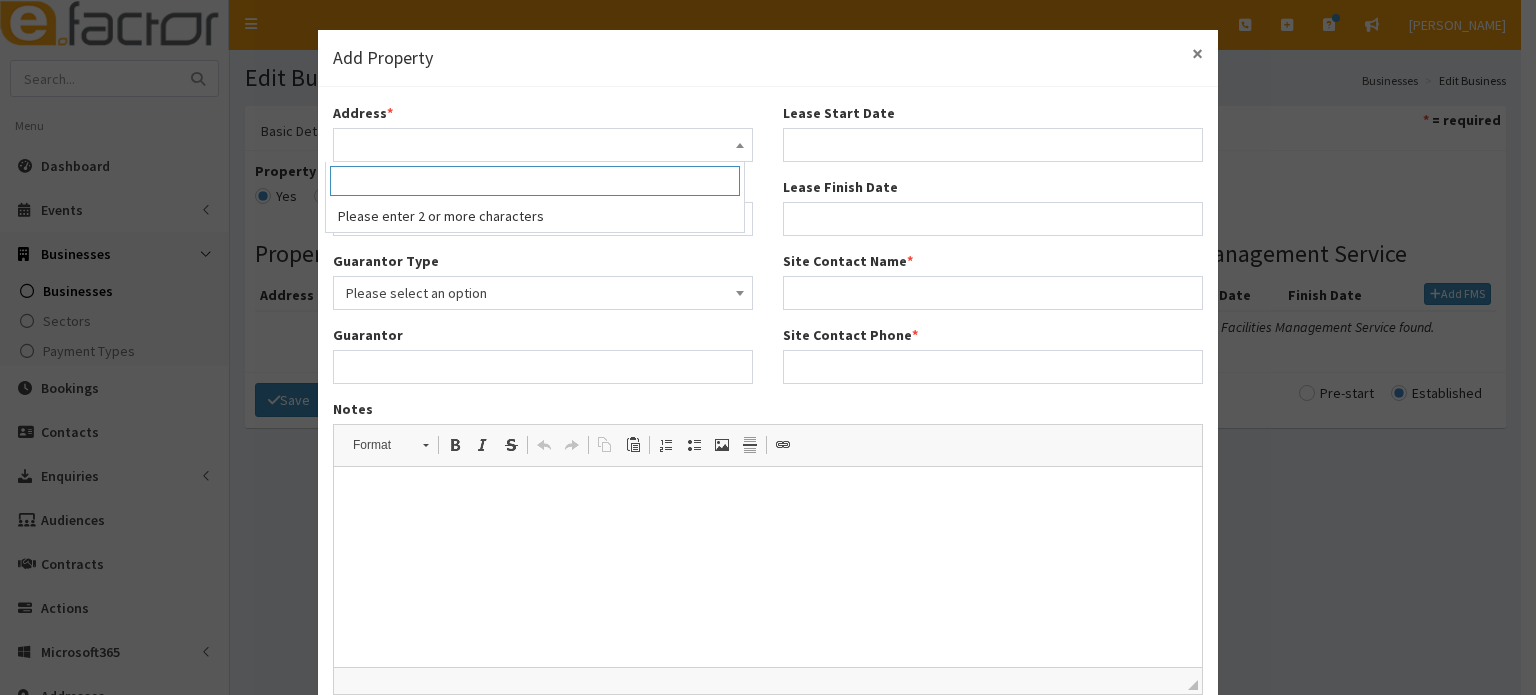 click on "×" at bounding box center (1197, 53) 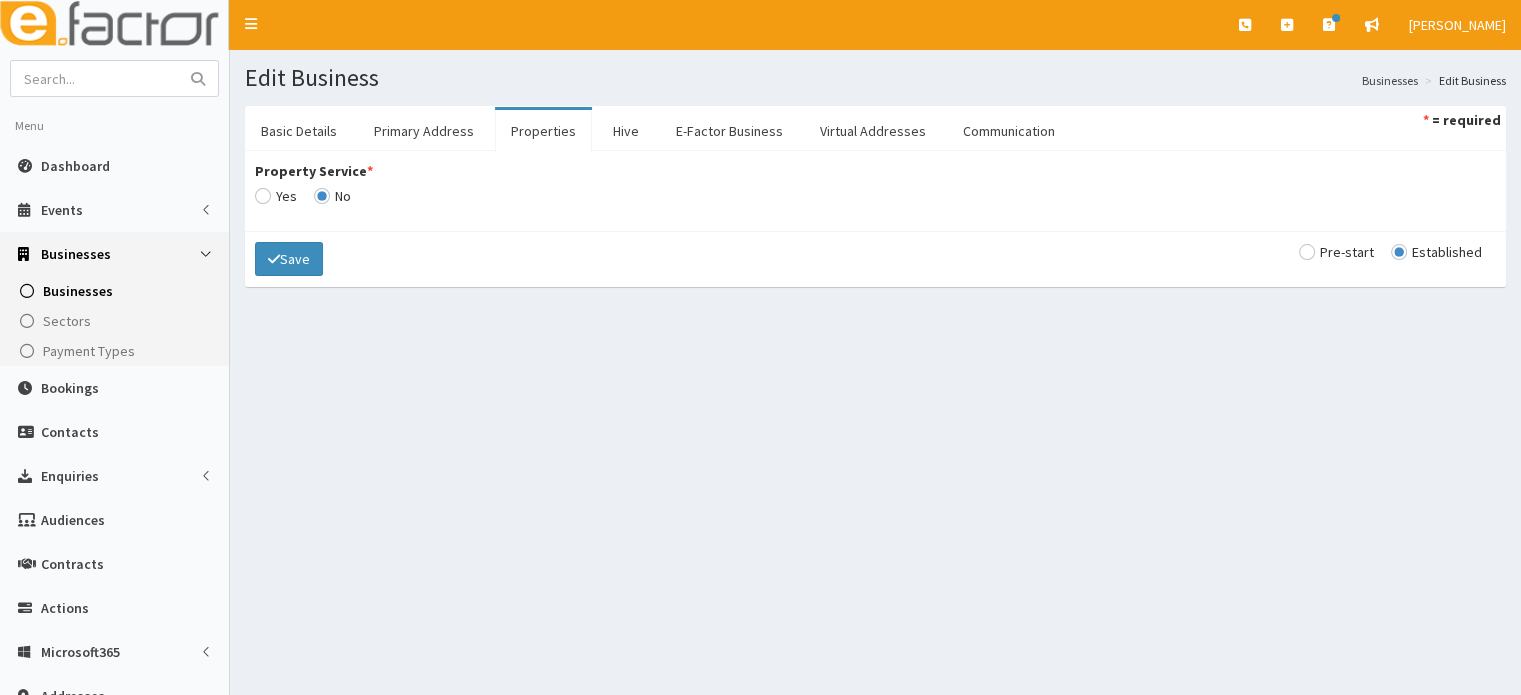 scroll, scrollTop: 0, scrollLeft: 0, axis: both 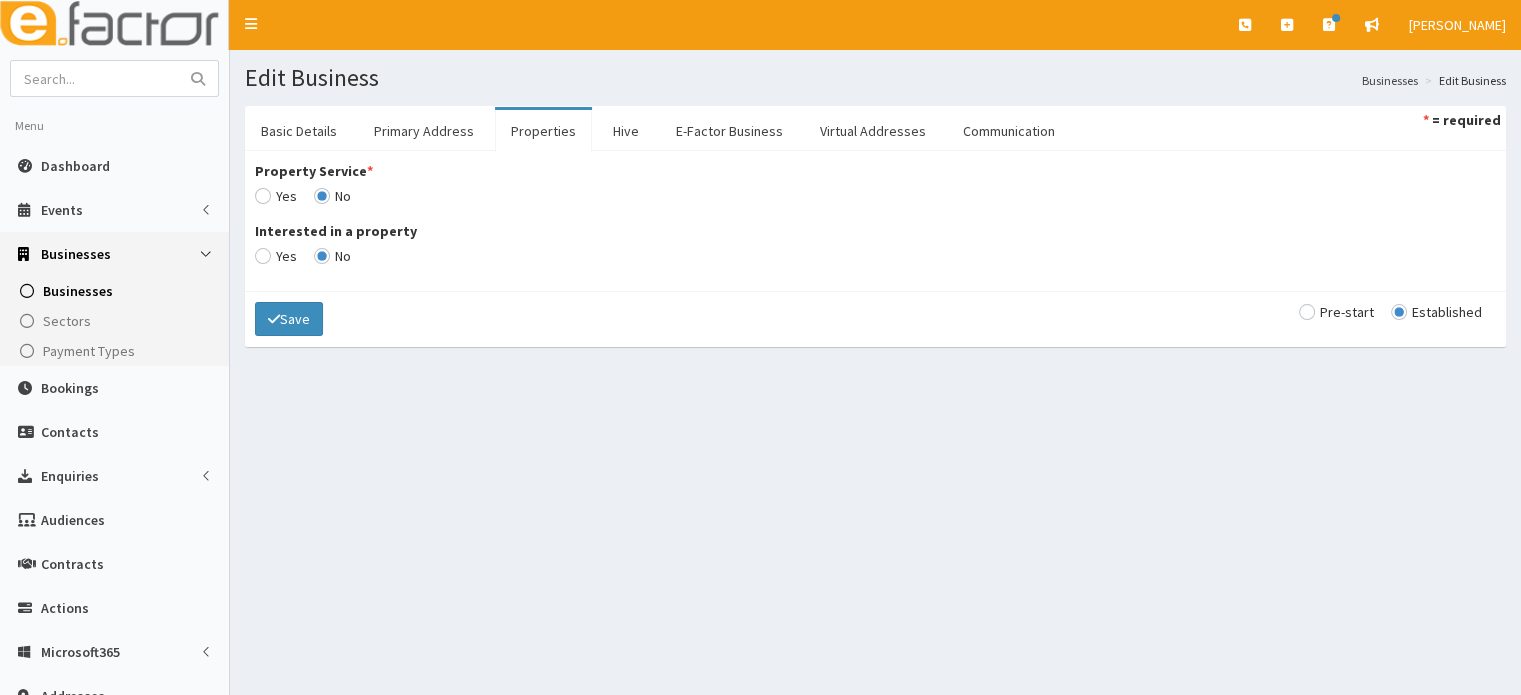 click on "Property Service  *" at bounding box center (276, 196) 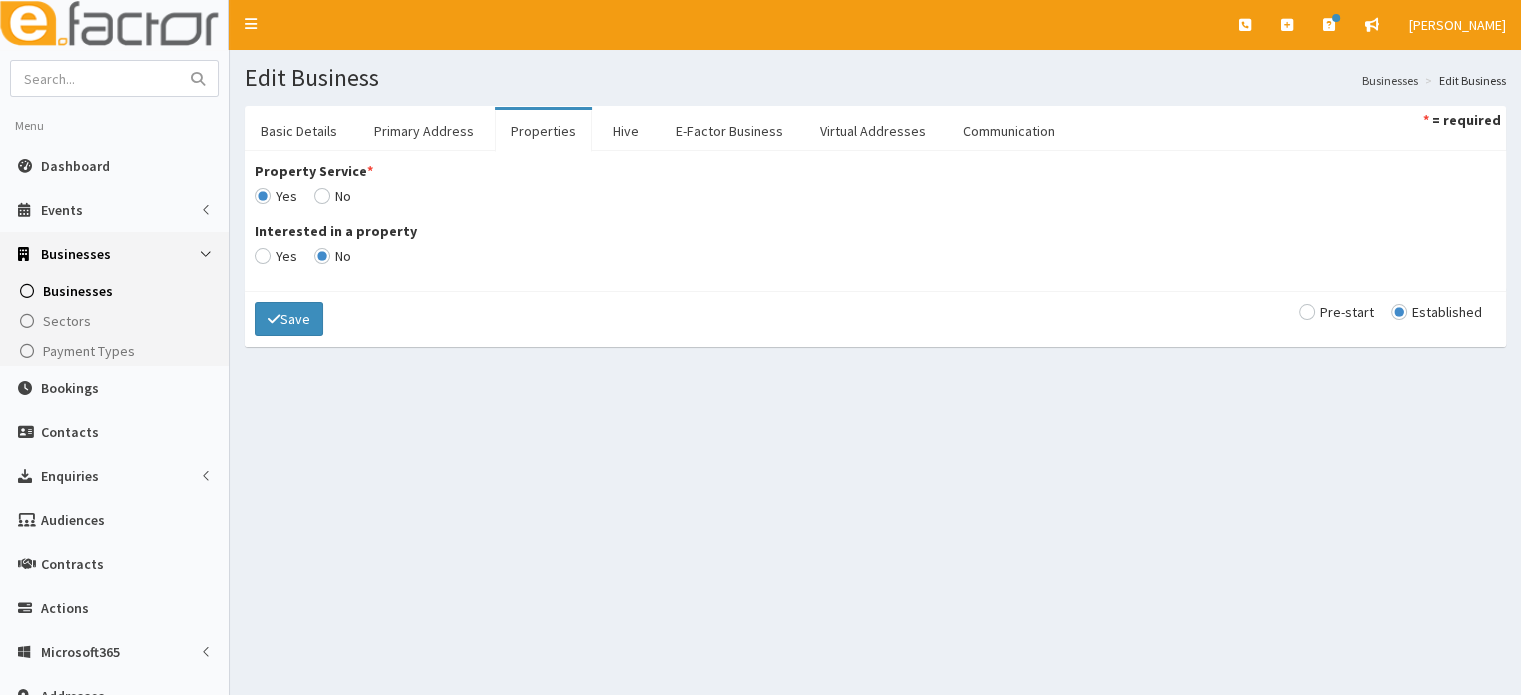 radio on "false" 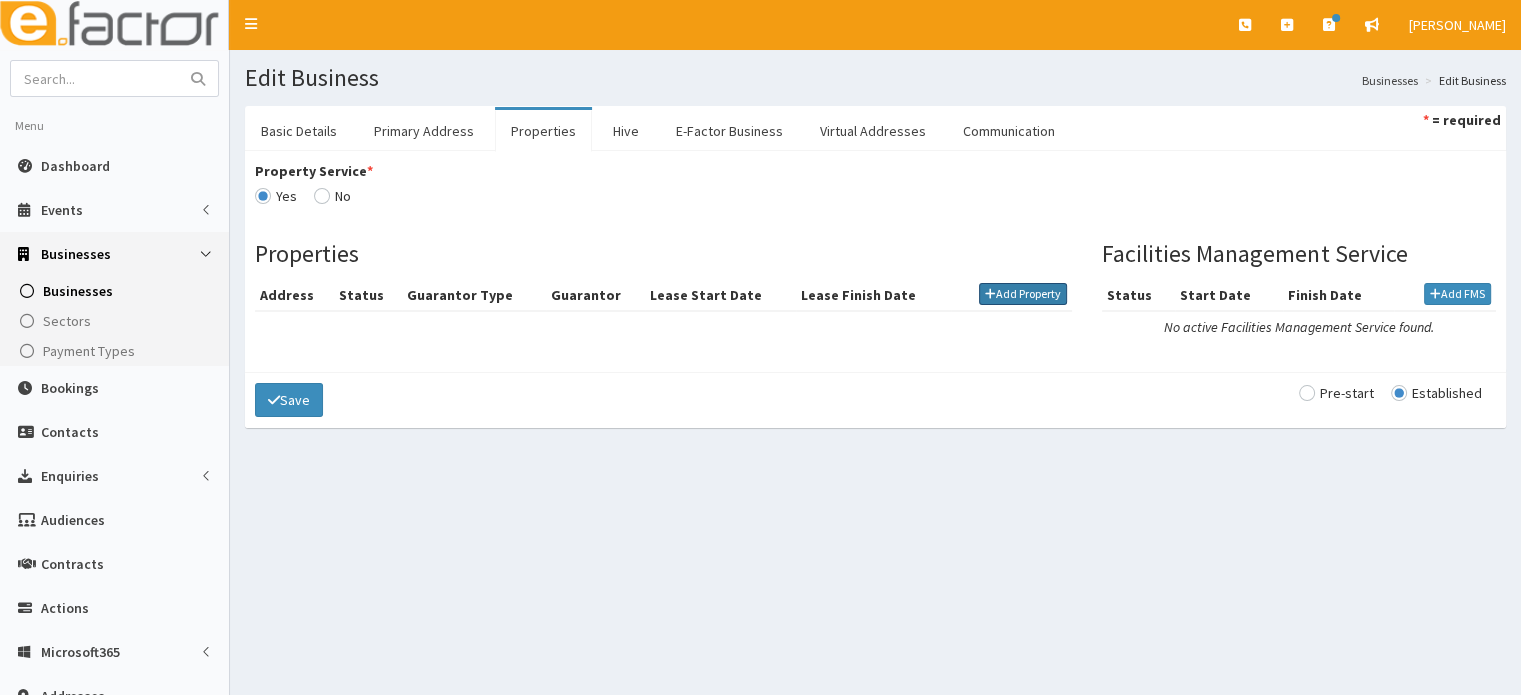 click on "Add Property" at bounding box center [1023, 294] 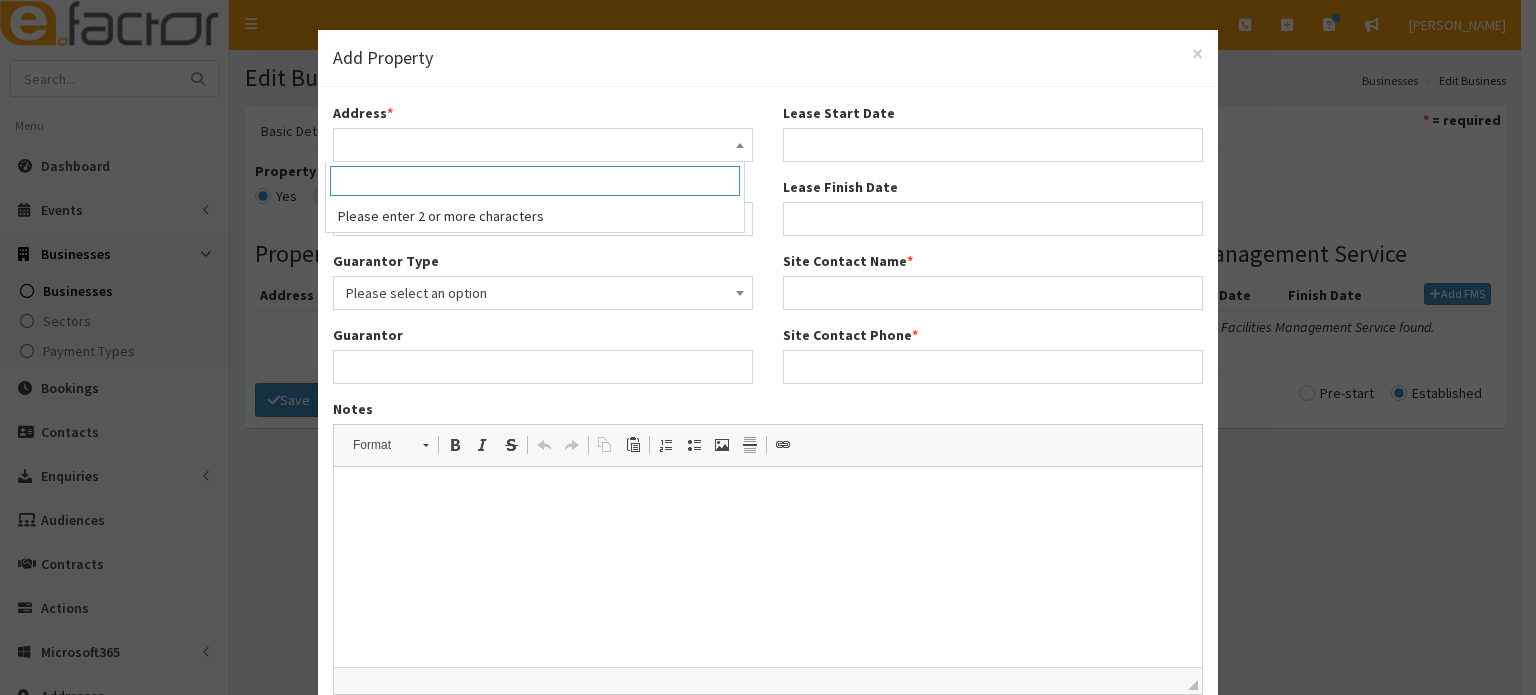 click at bounding box center (543, 145) 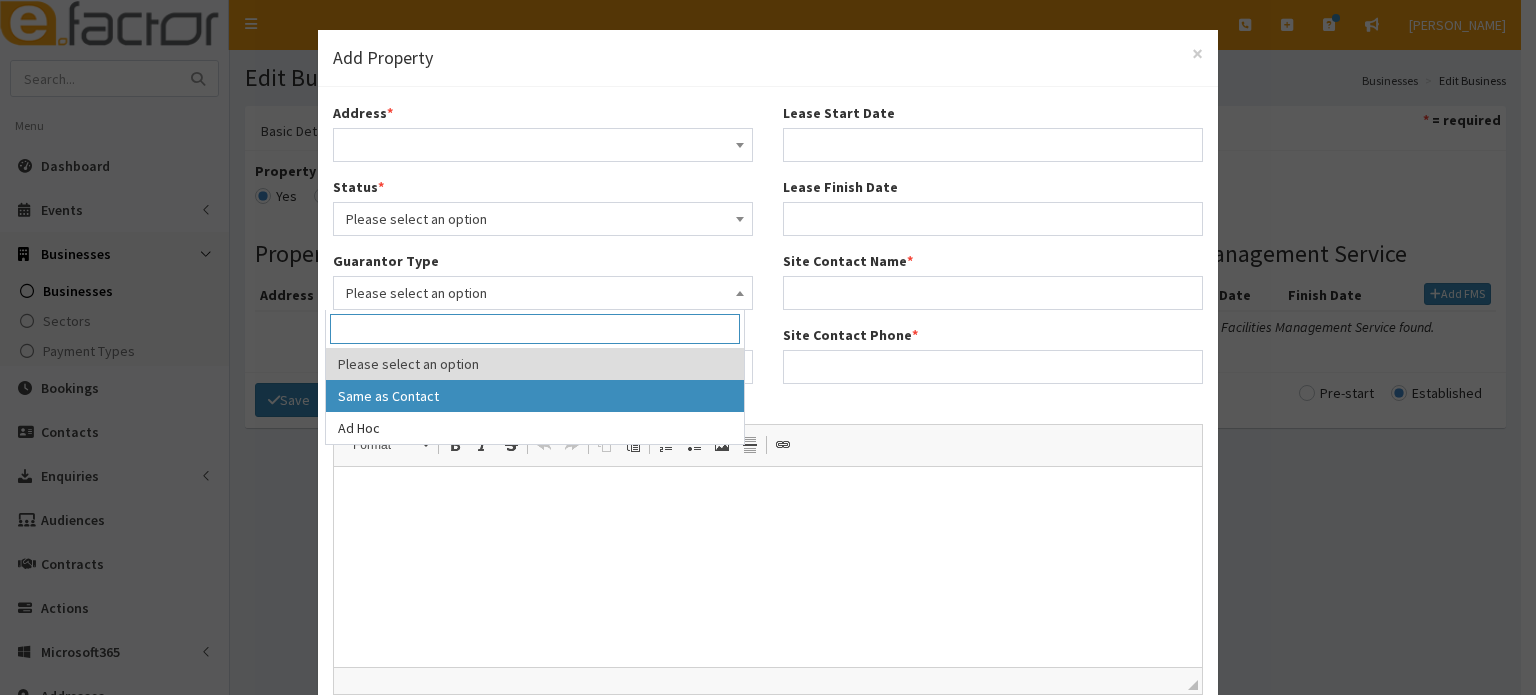 select on "1" 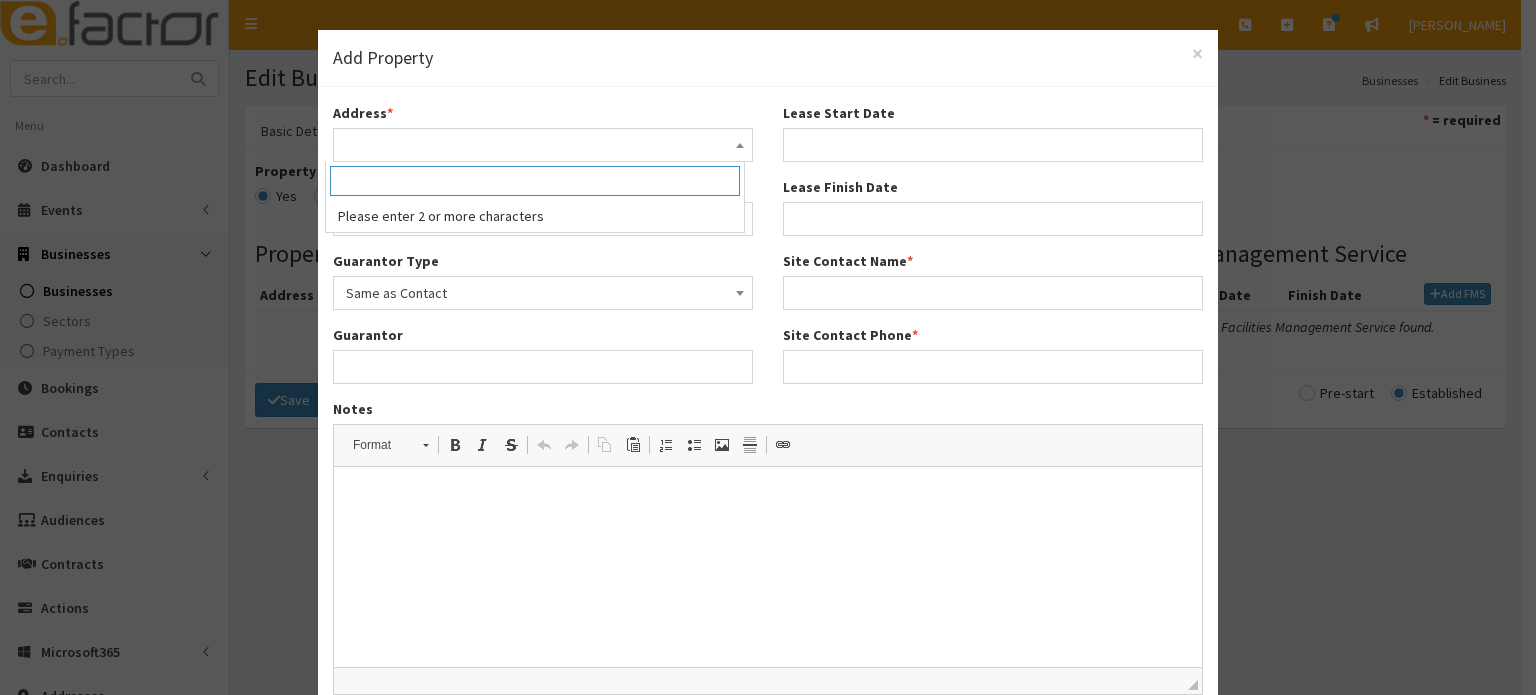click at bounding box center [543, 145] 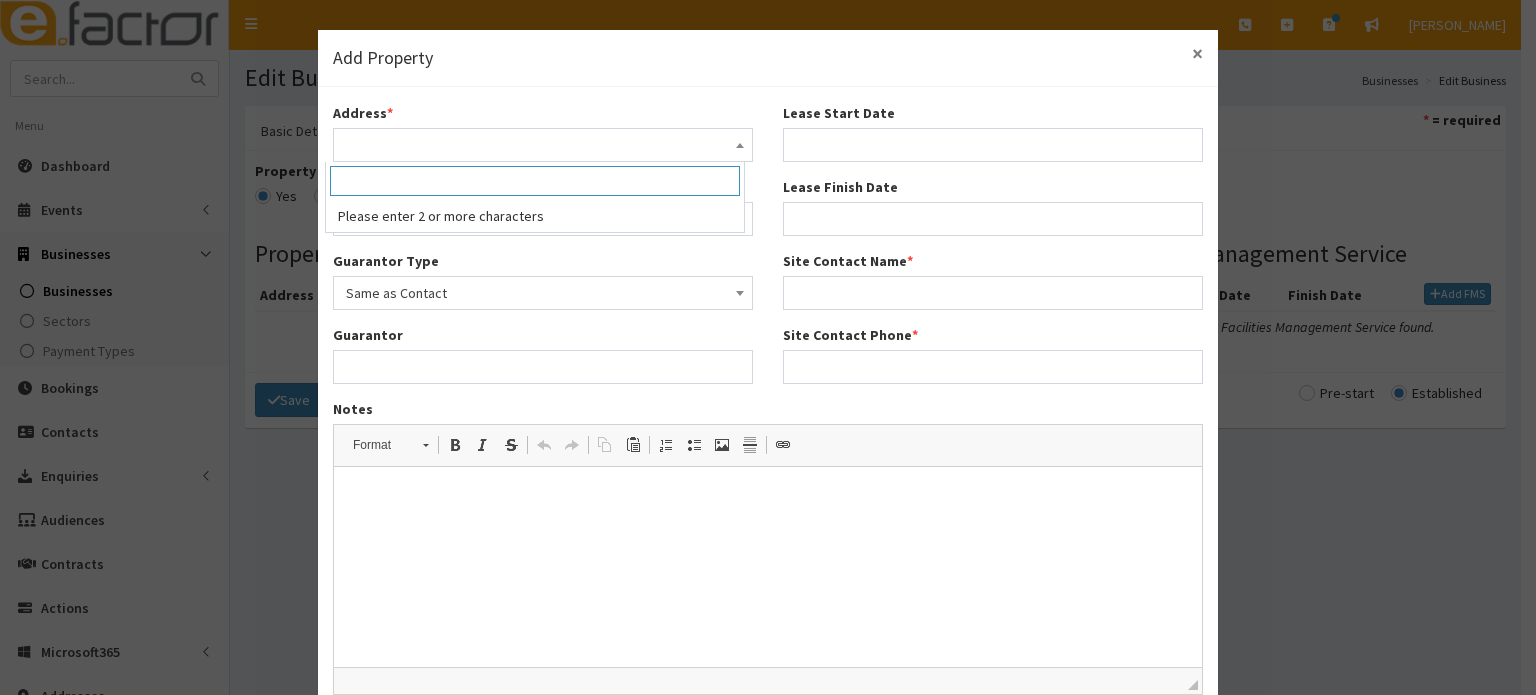 click on "×" at bounding box center (1197, 53) 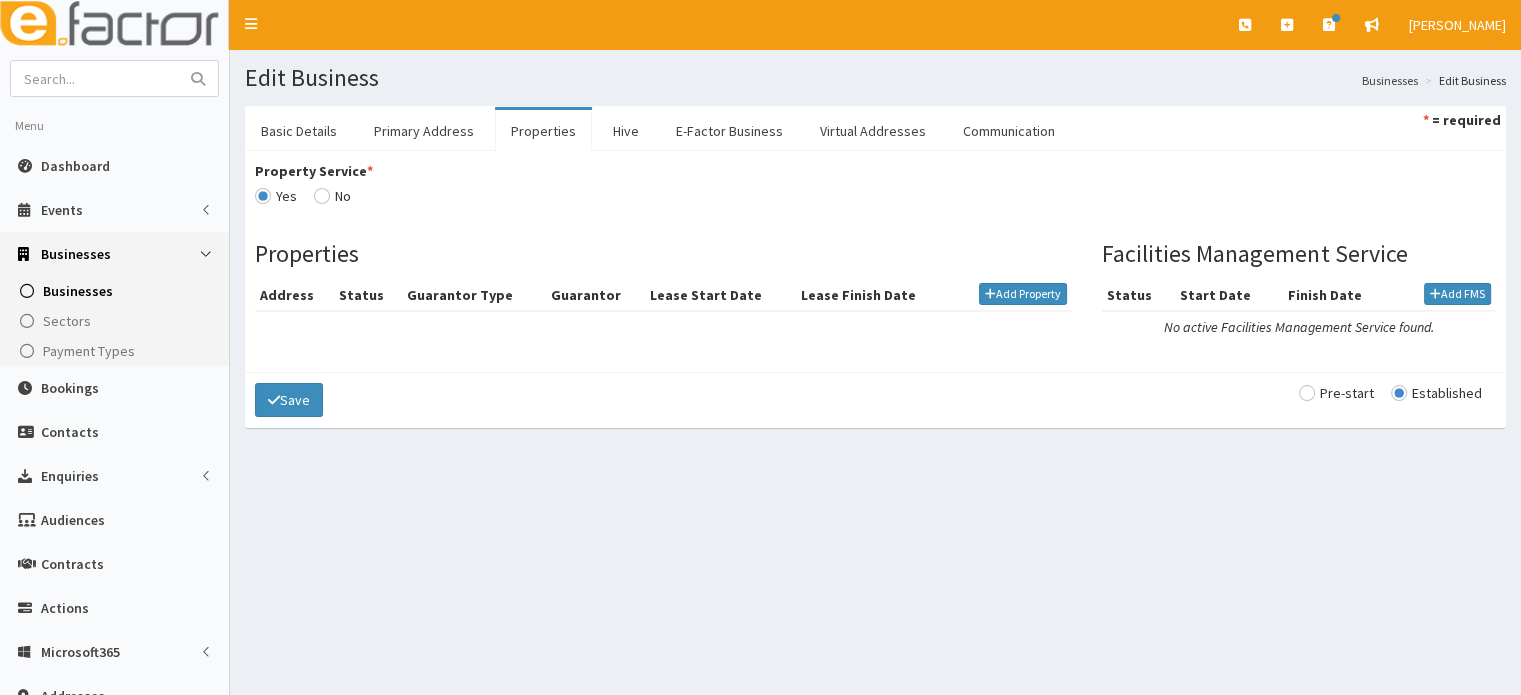 click at bounding box center (114, 25) 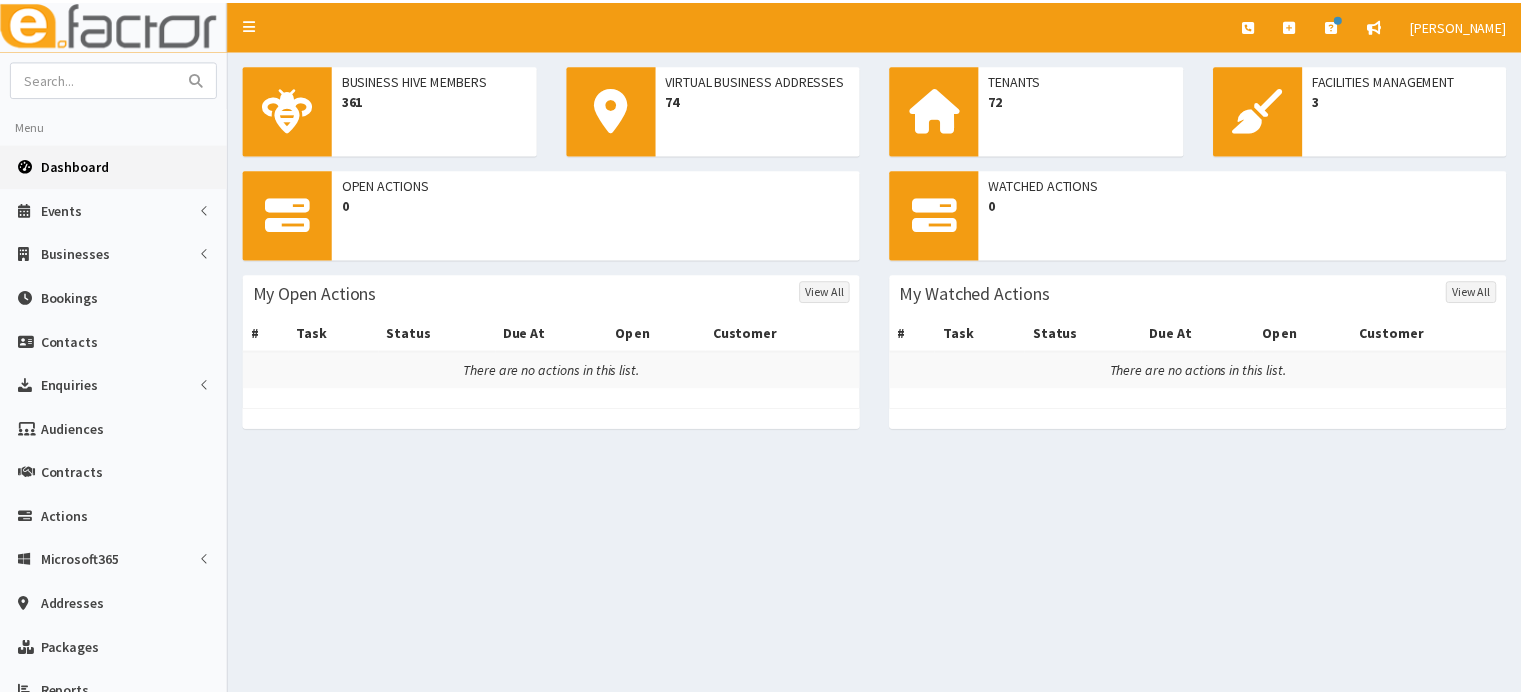 scroll, scrollTop: 0, scrollLeft: 0, axis: both 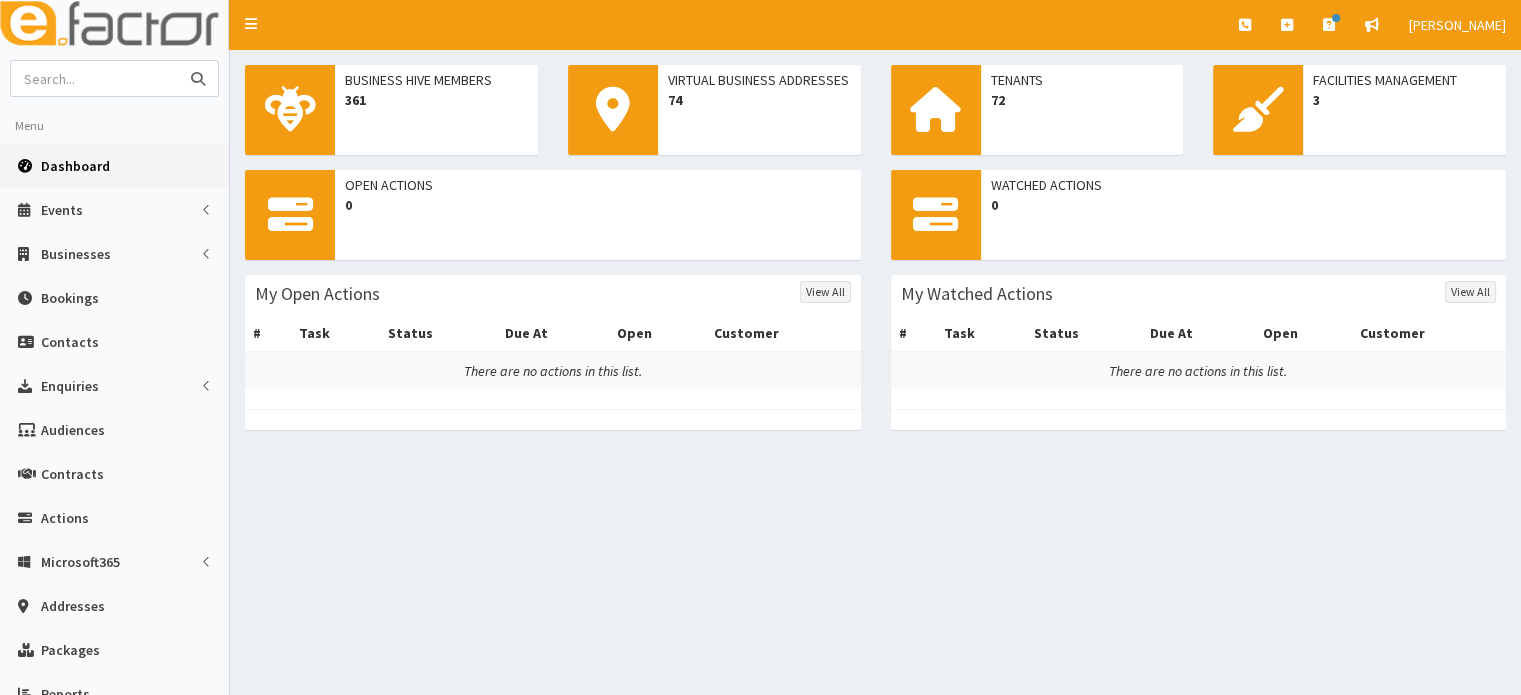 click at bounding box center (95, 78) 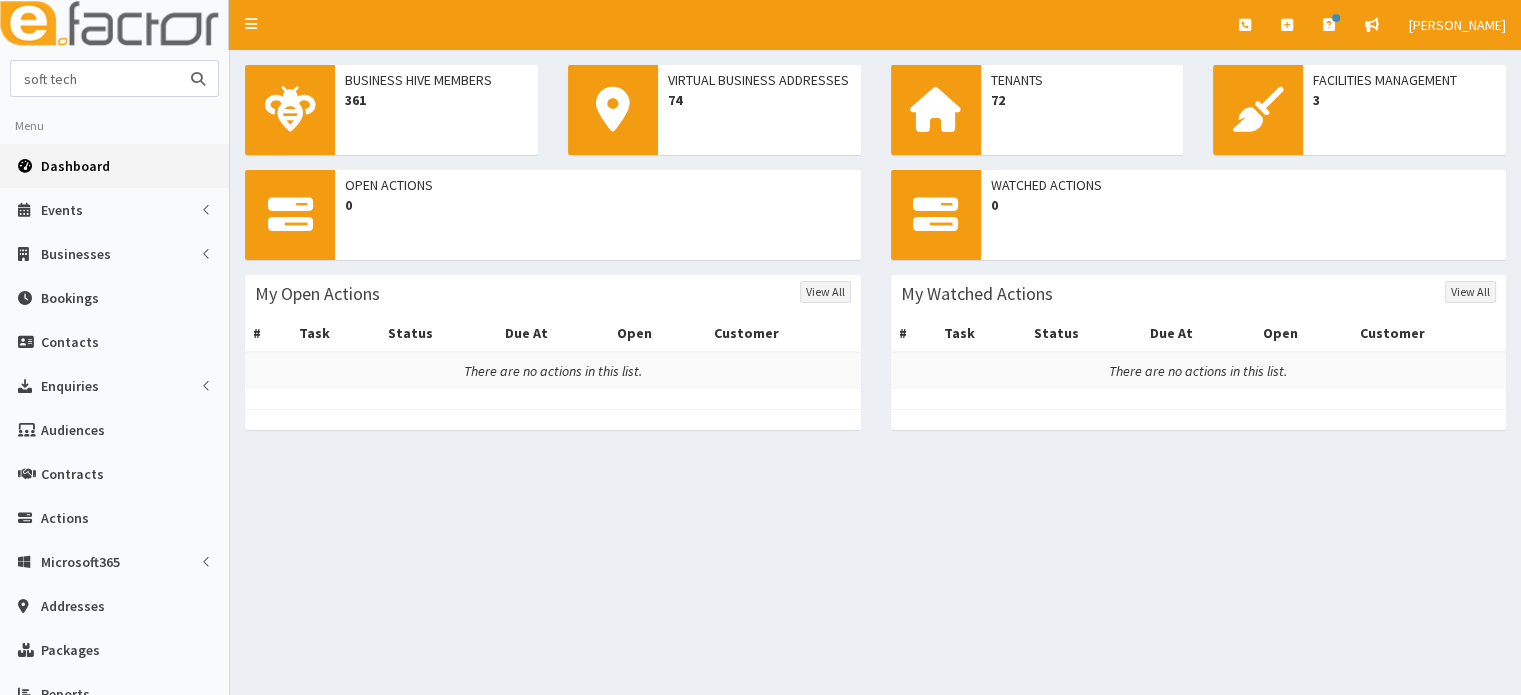 type on "soft tech" 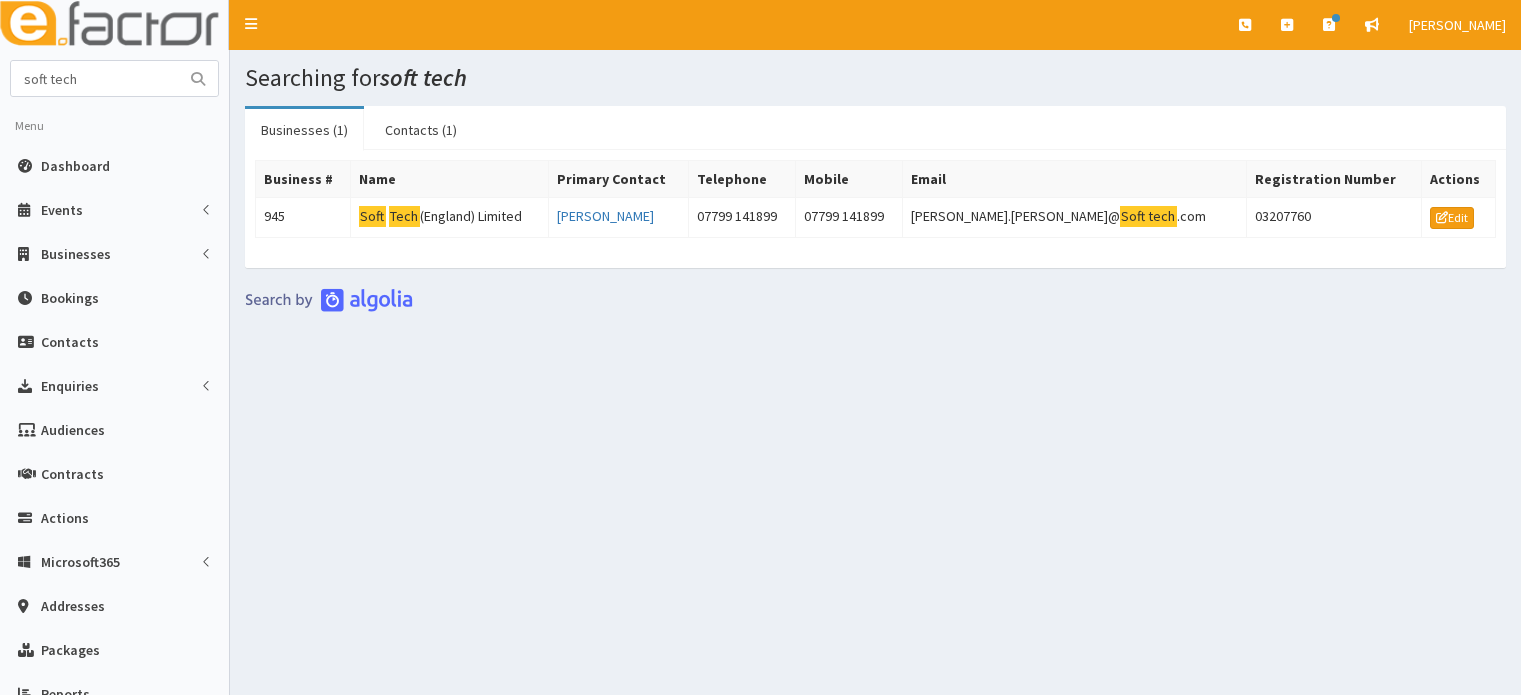 scroll, scrollTop: 0, scrollLeft: 0, axis: both 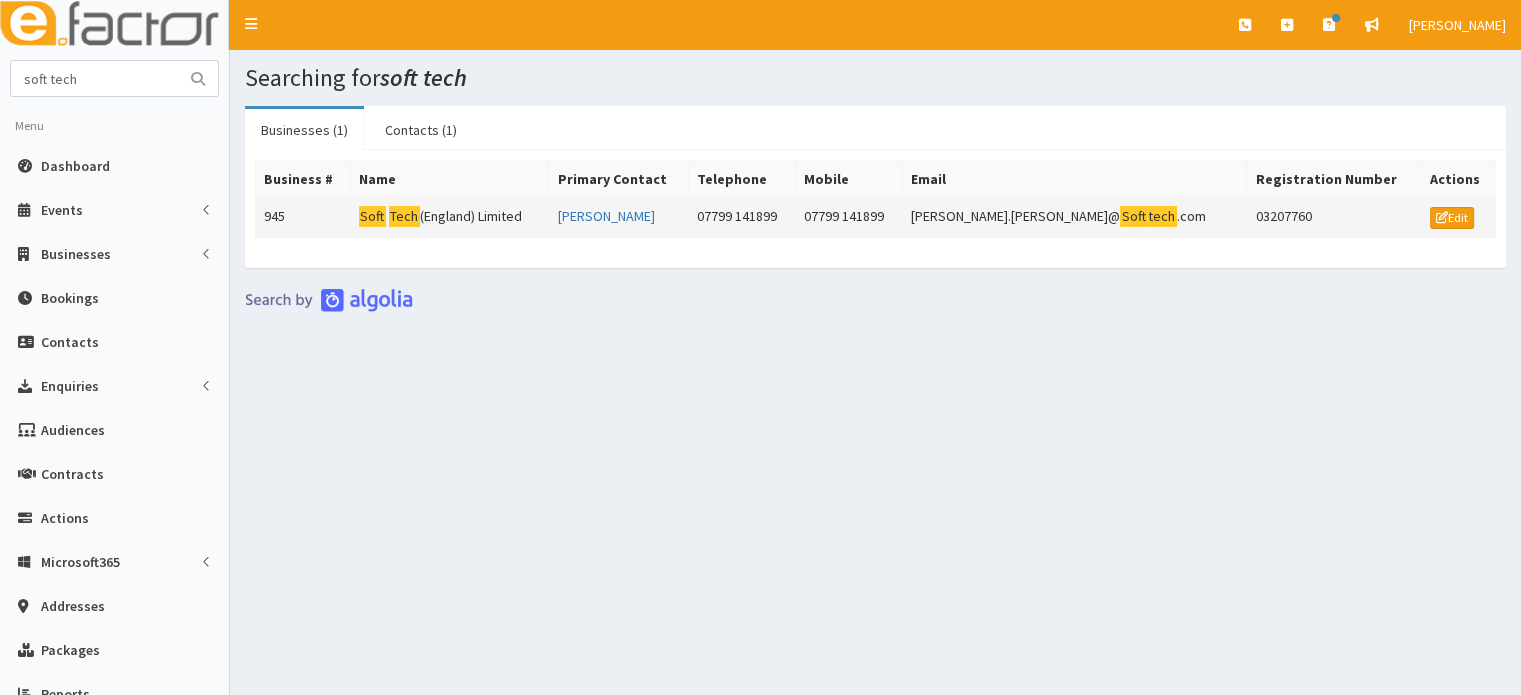 click on "Soft   Tech  (England) Limited" at bounding box center [450, 218] 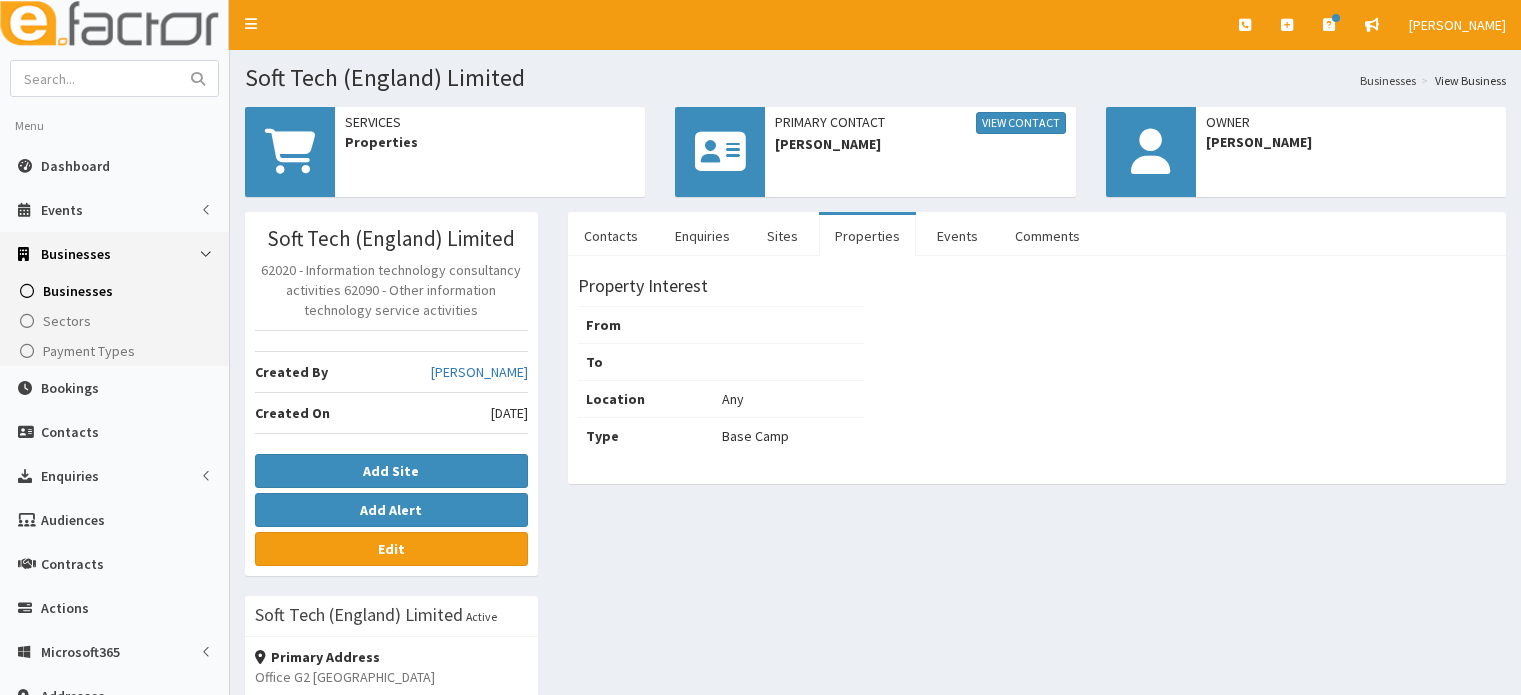 scroll, scrollTop: 0, scrollLeft: 0, axis: both 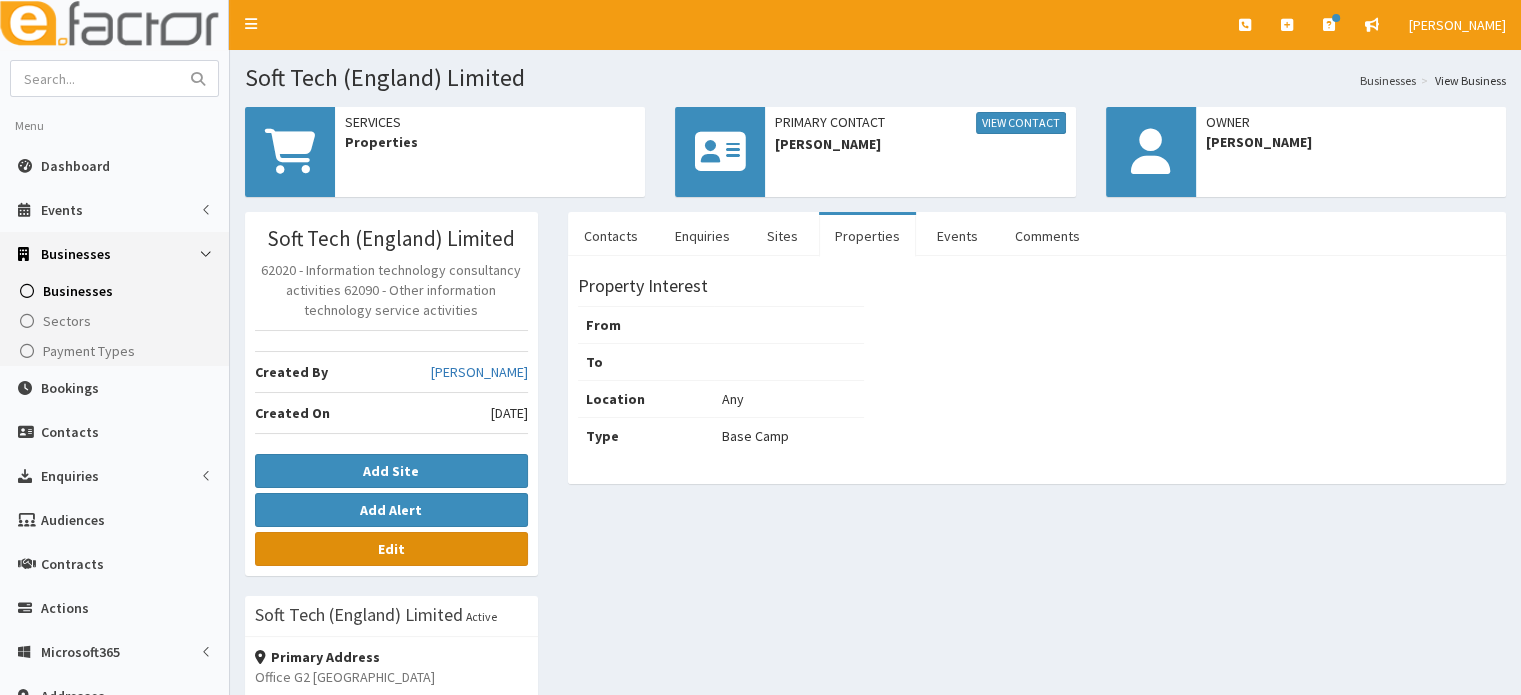 click on "Edit" at bounding box center (391, 549) 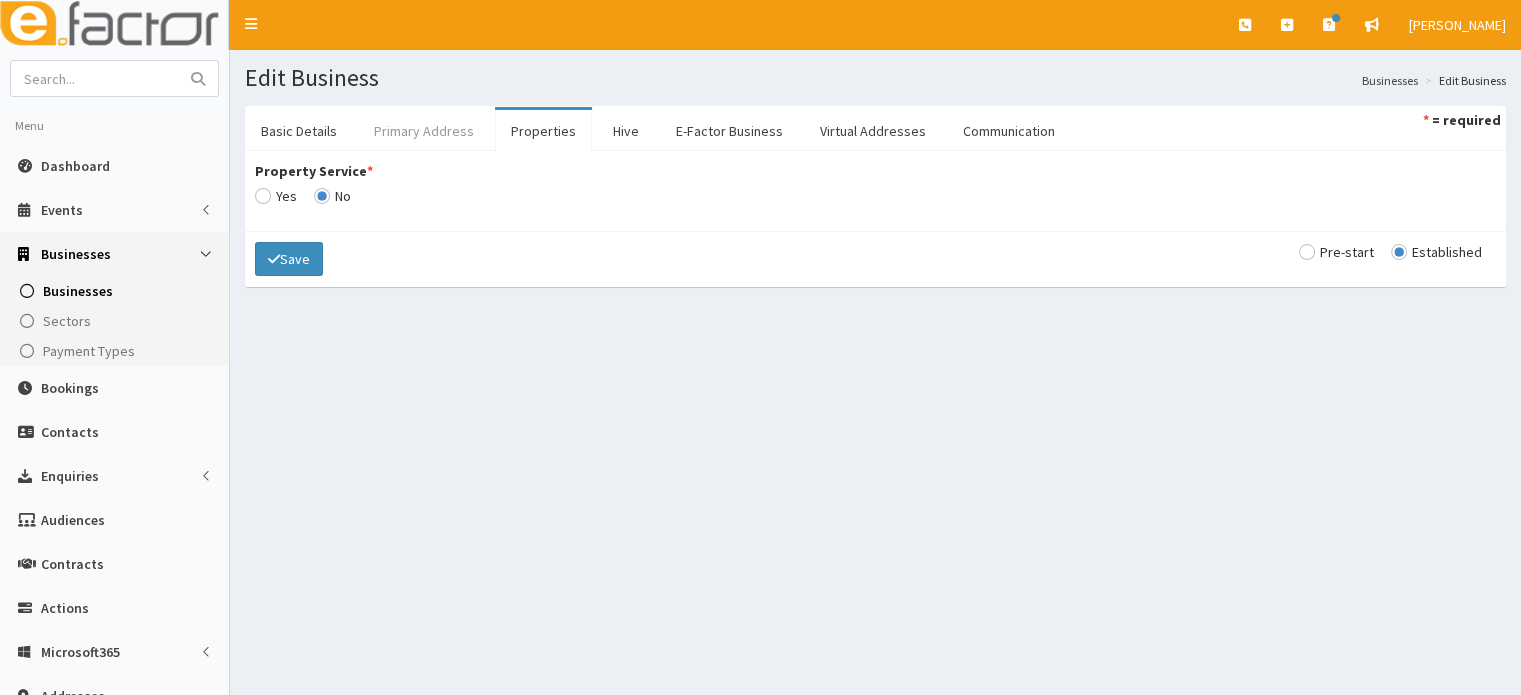 scroll, scrollTop: 0, scrollLeft: 0, axis: both 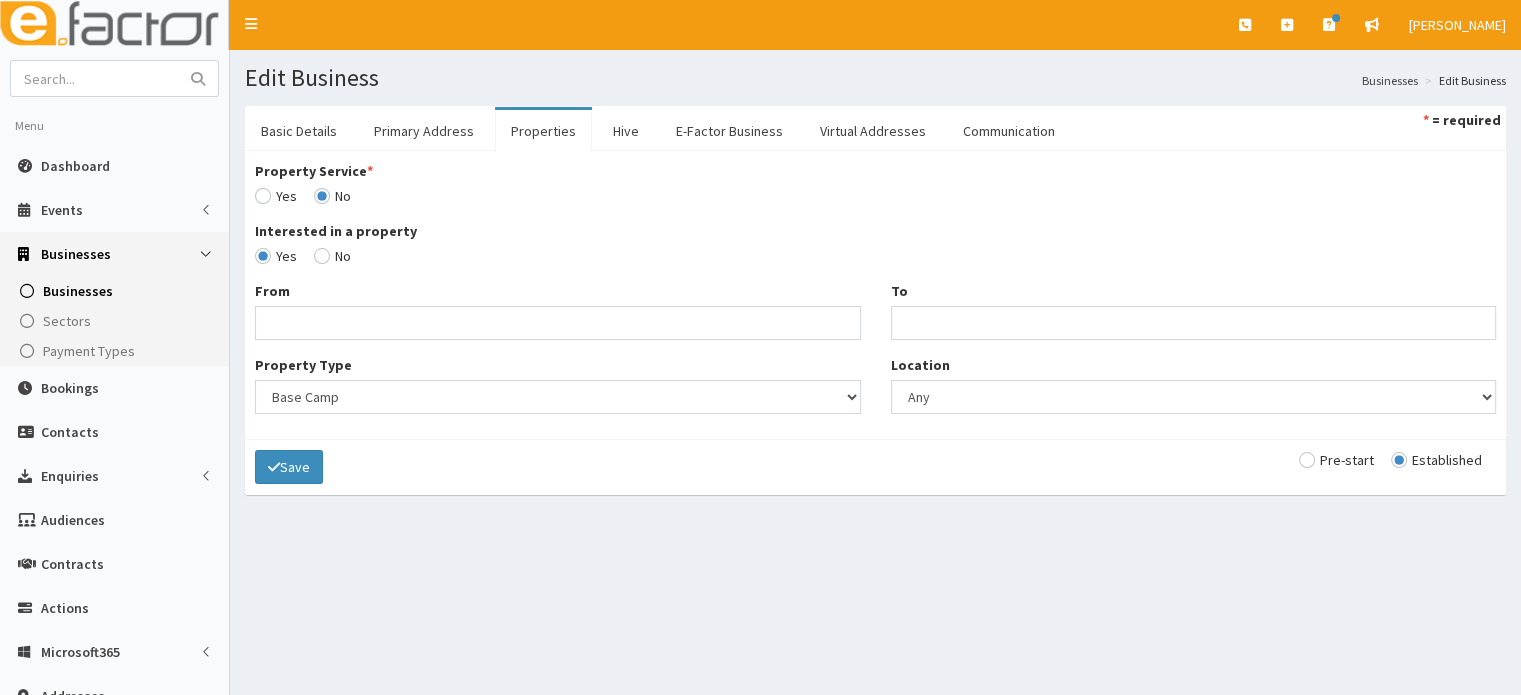 click on "Property Service  *" at bounding box center [276, 196] 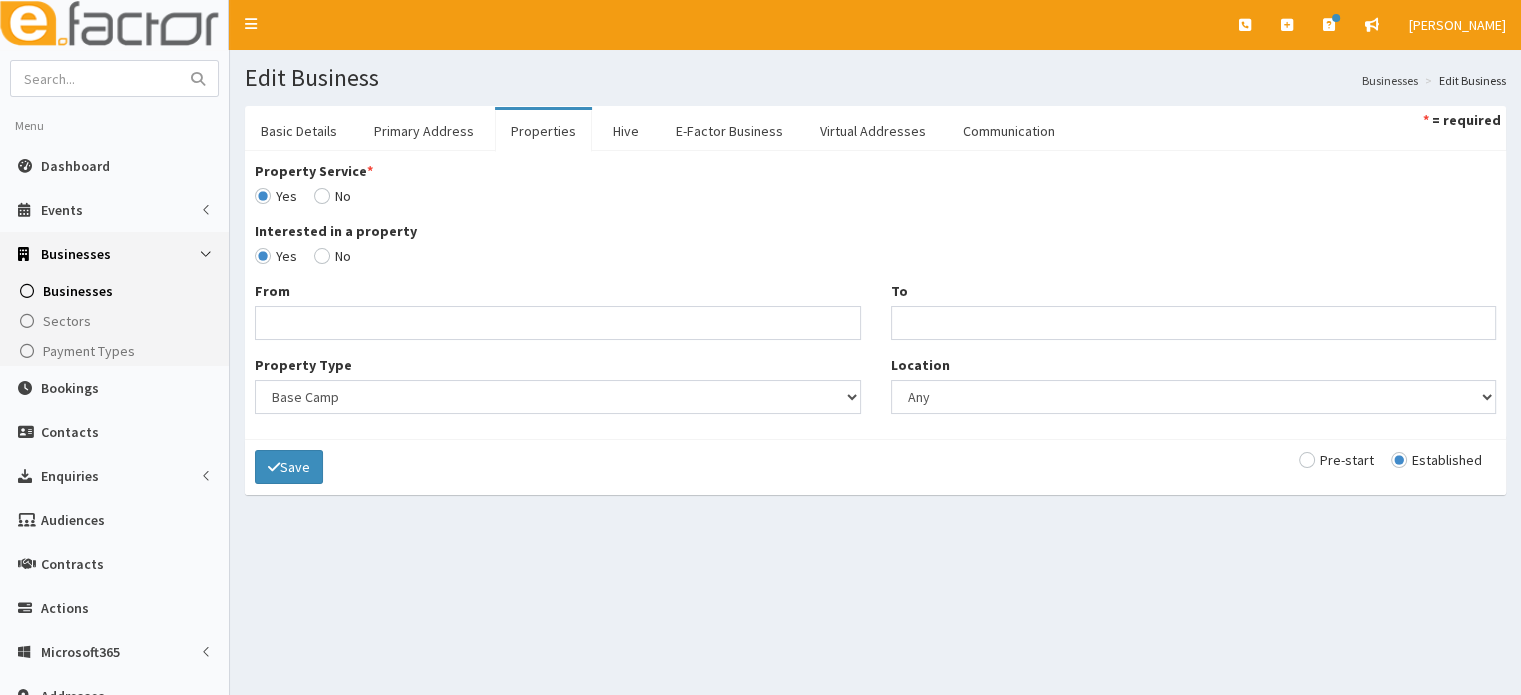 radio on "false" 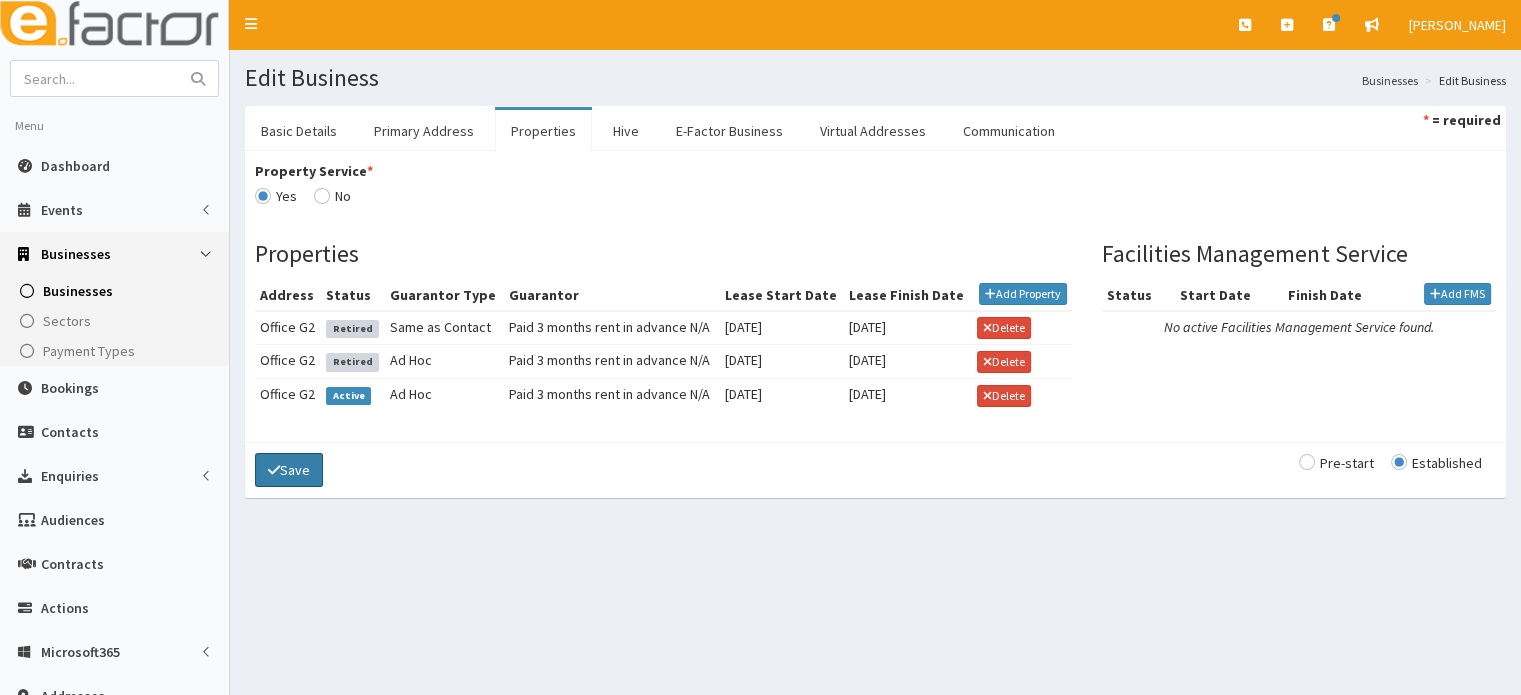 click on "Save" at bounding box center (289, 470) 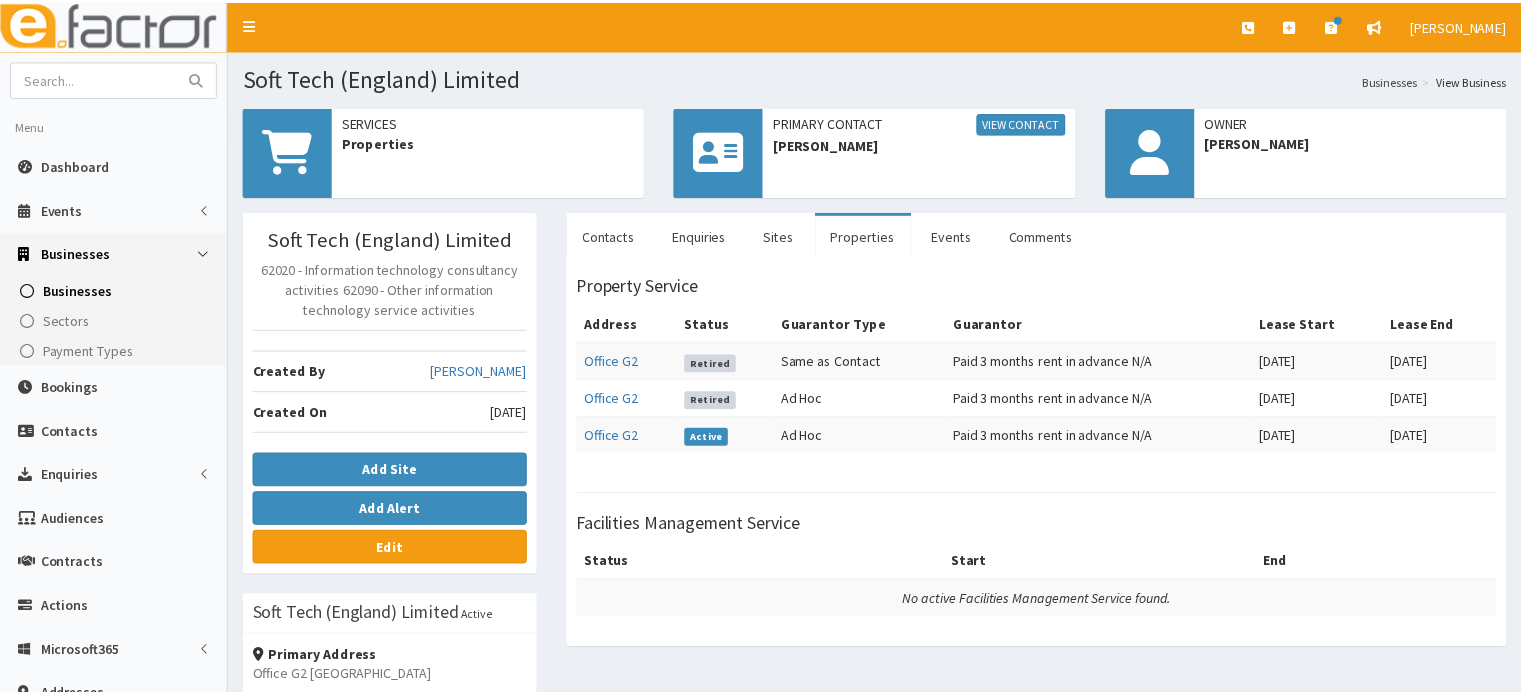 scroll, scrollTop: 0, scrollLeft: 0, axis: both 